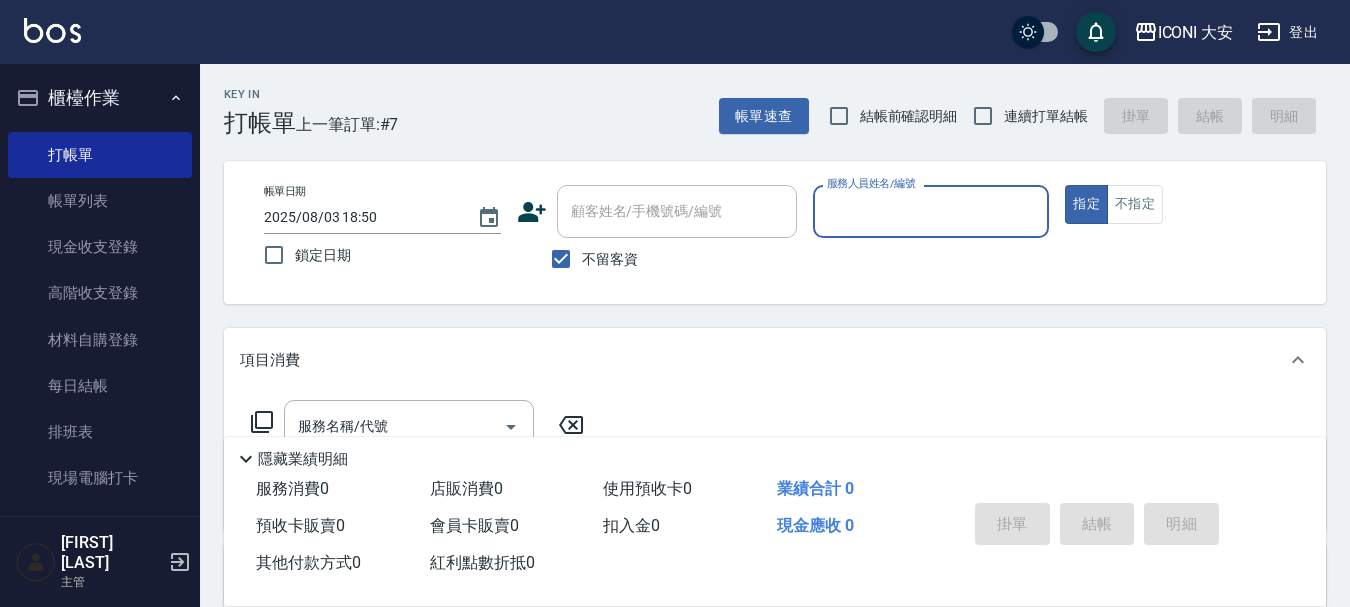 scroll, scrollTop: 0, scrollLeft: 0, axis: both 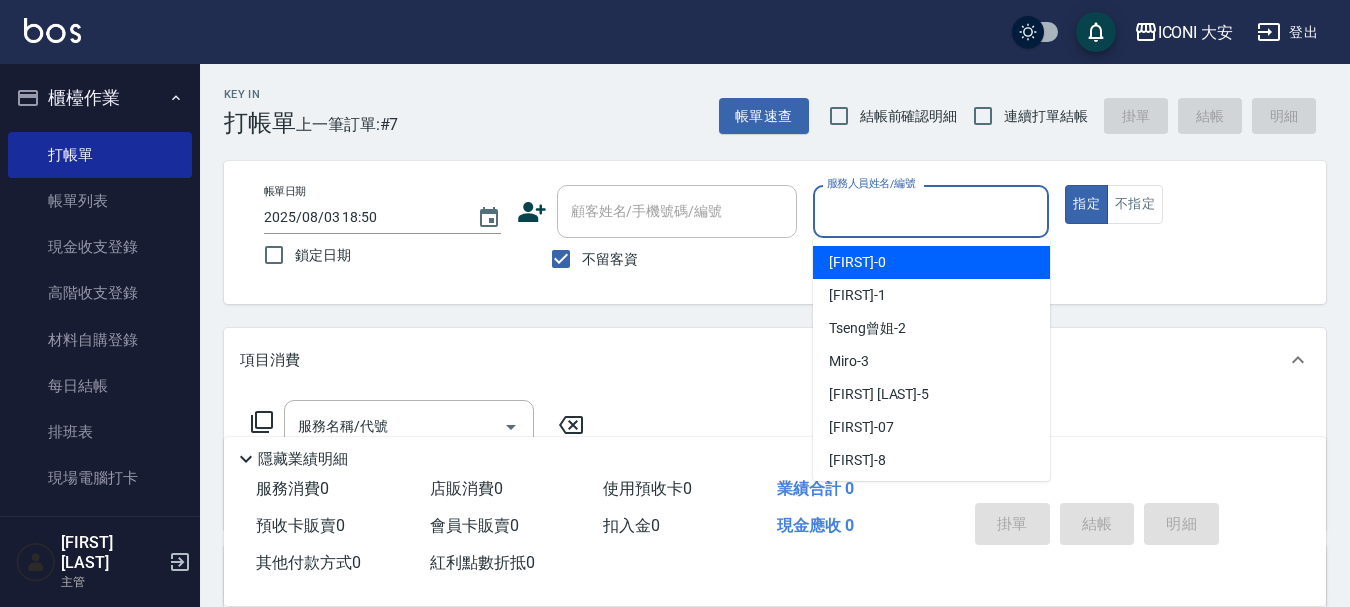 click on "服務人員姓名/編號" at bounding box center [931, 211] 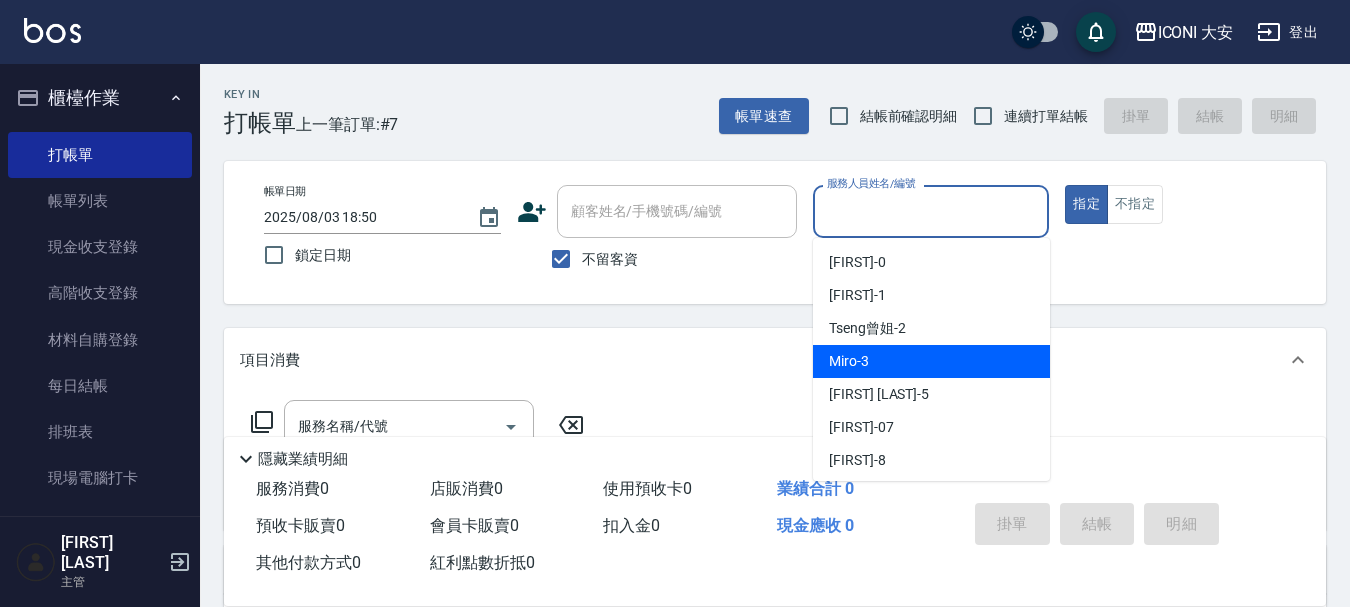 click on "Miro -3" at bounding box center [849, 361] 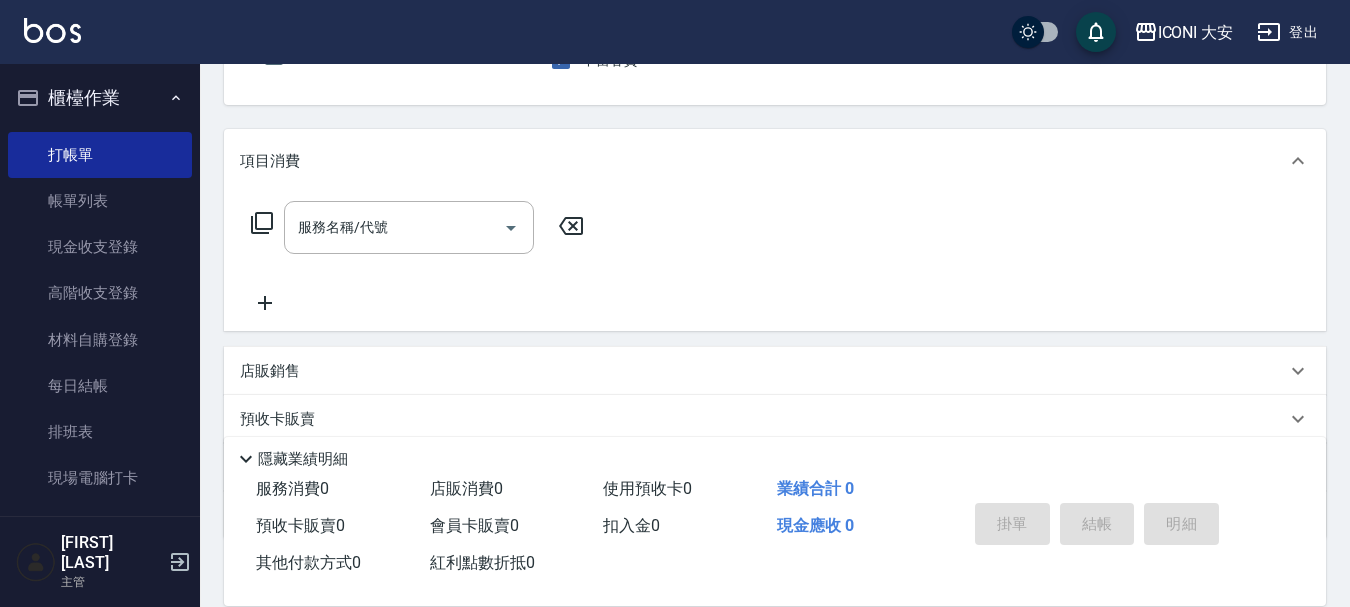 scroll, scrollTop: 200, scrollLeft: 0, axis: vertical 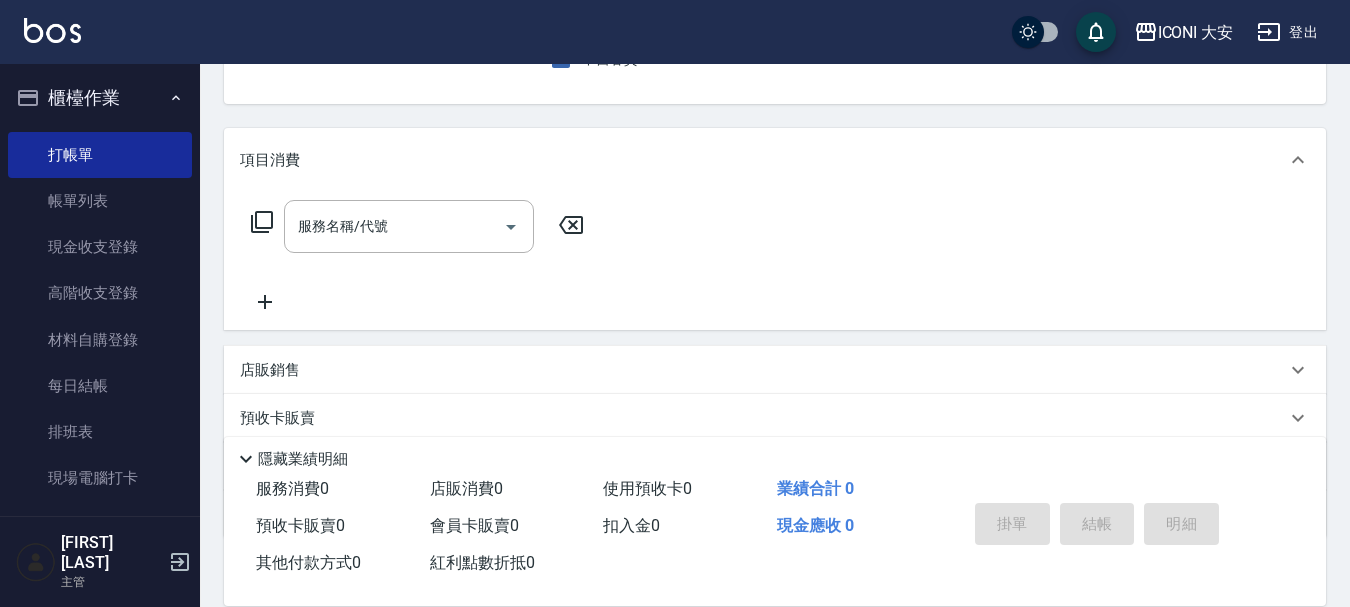 click 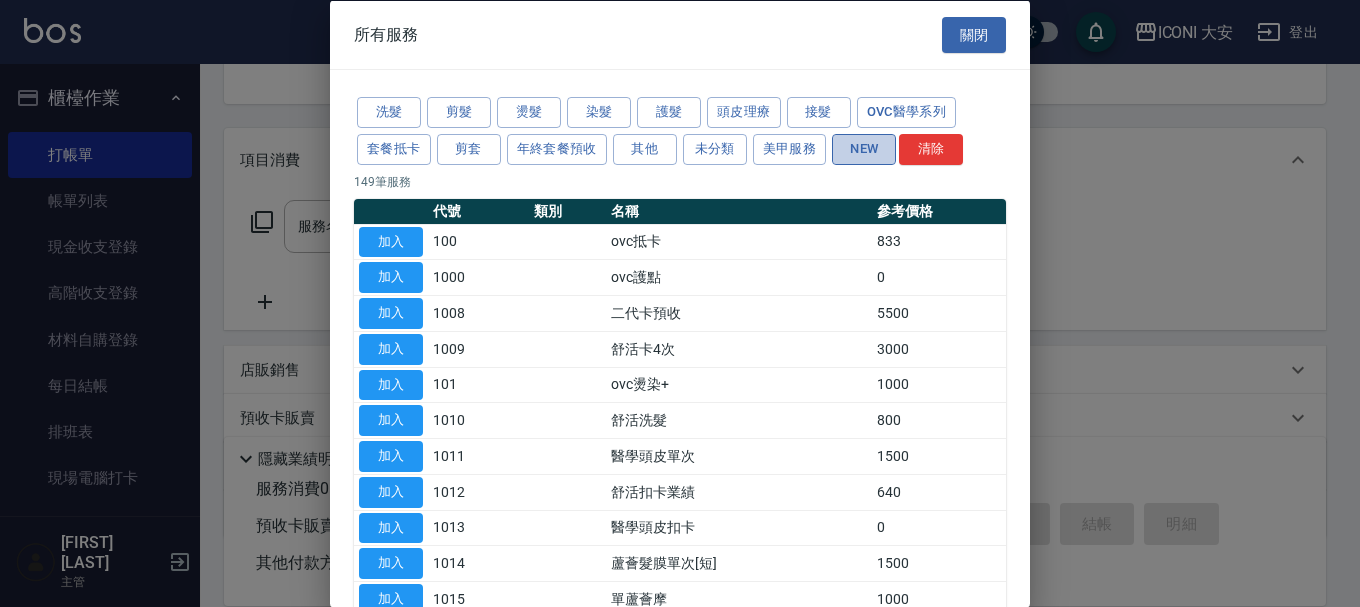 click on "NEW" at bounding box center [864, 148] 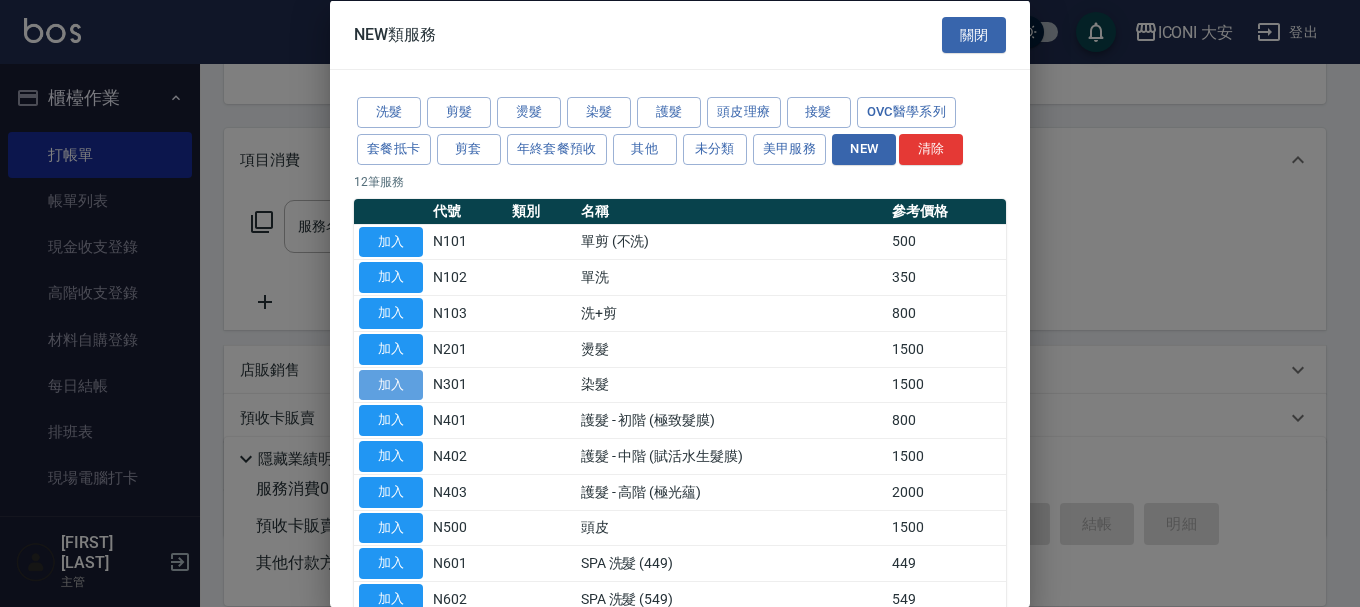 click on "加入" at bounding box center [391, 384] 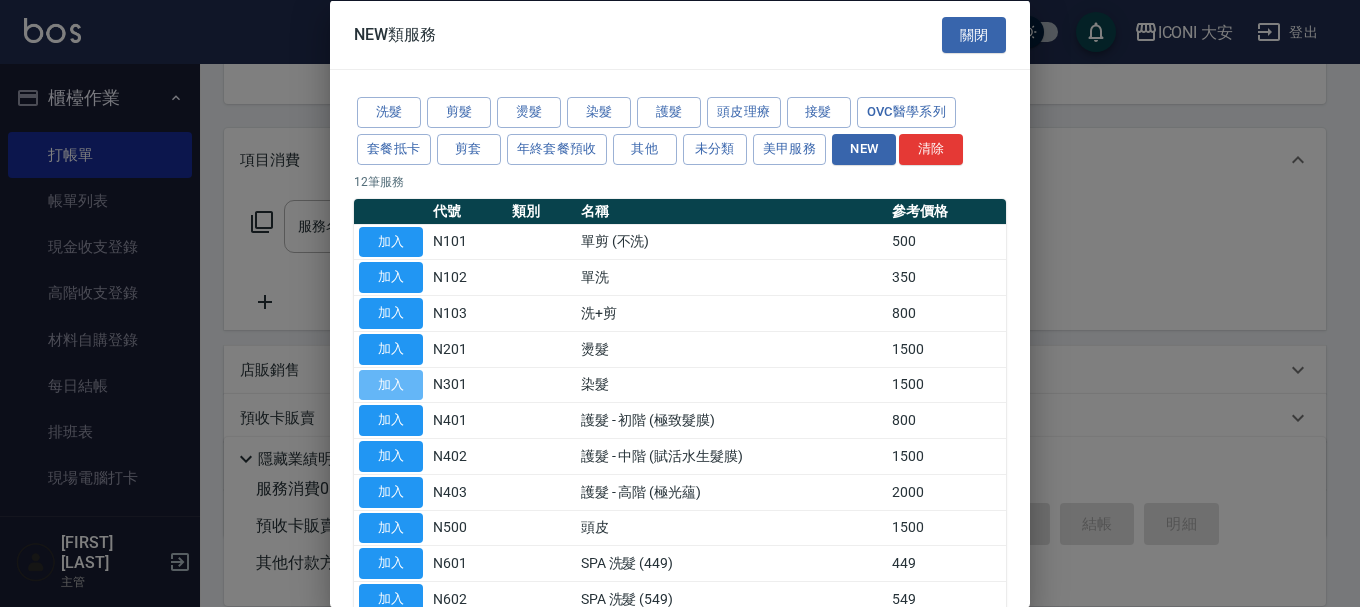 type on "染髮(N301)" 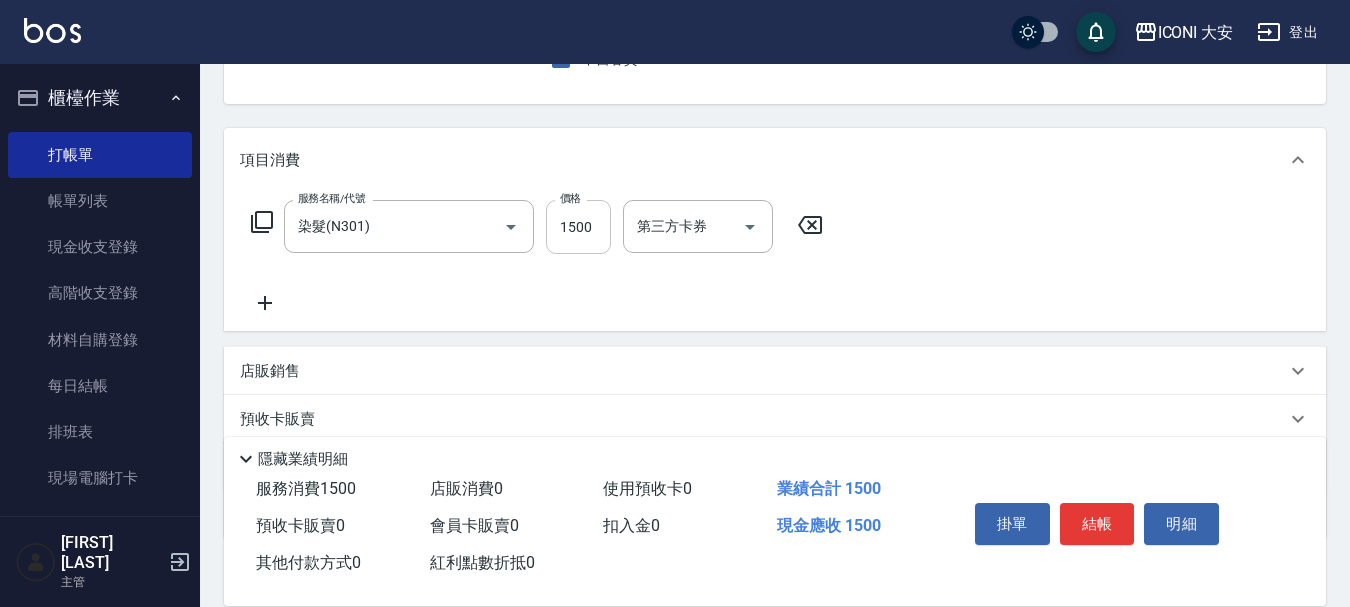 click on "1500" at bounding box center [578, 227] 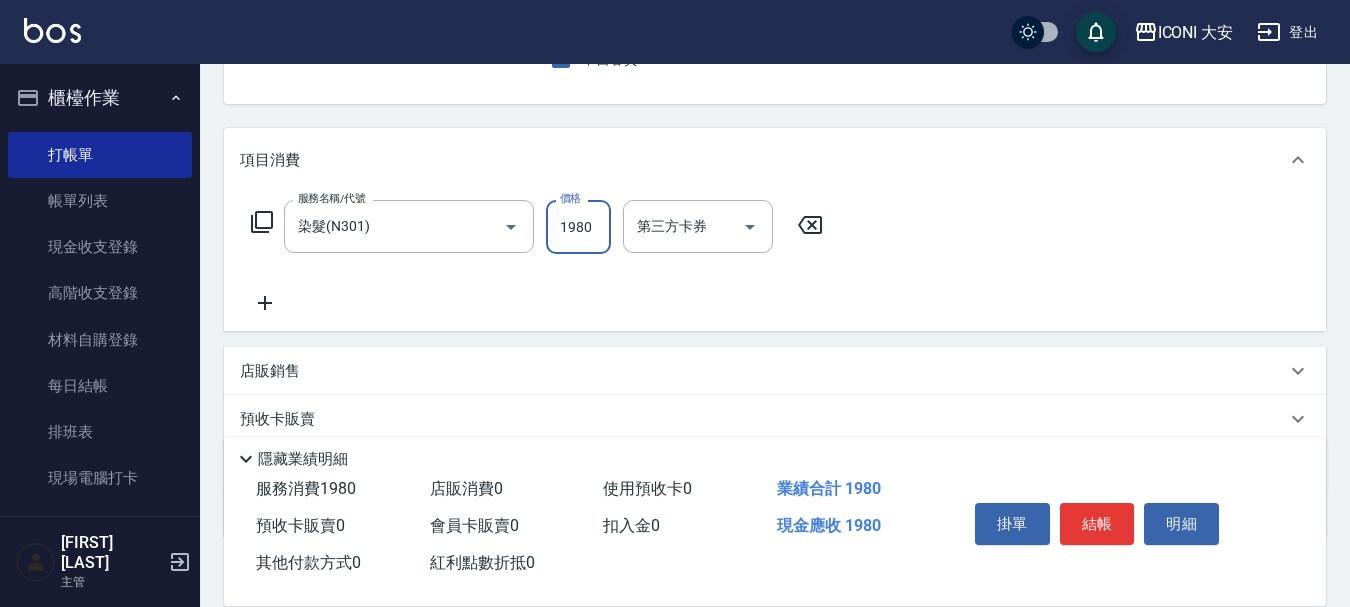 type on "1980" 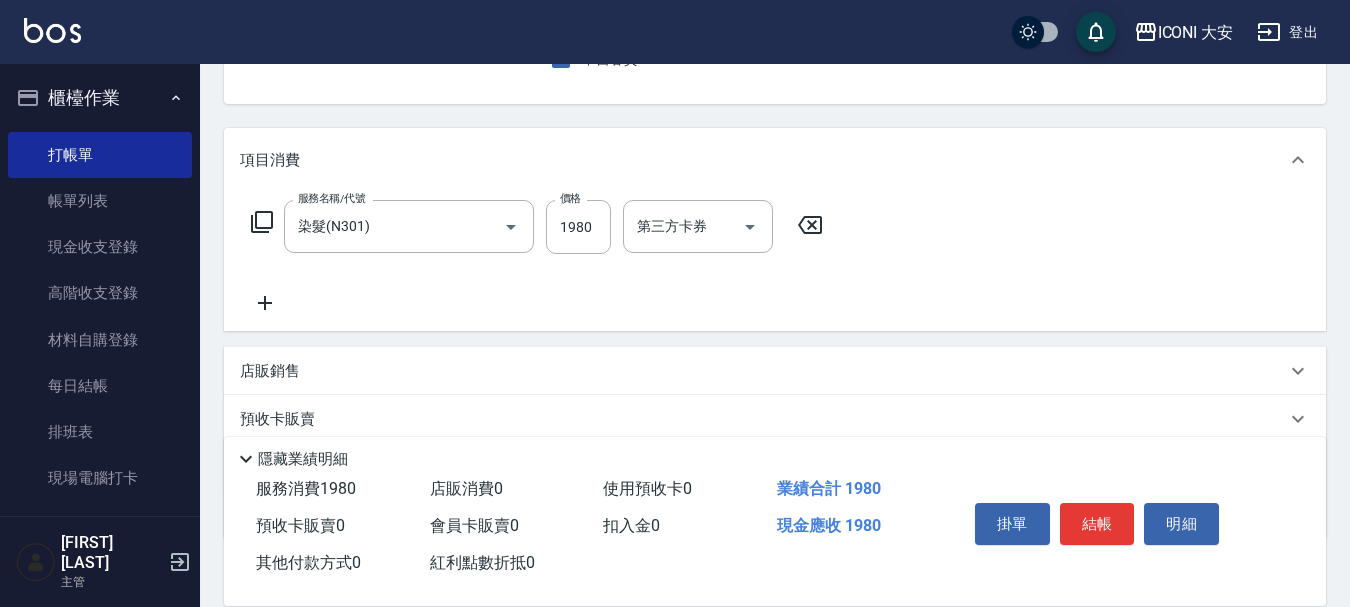 click on "店販銷售" at bounding box center (270, 371) 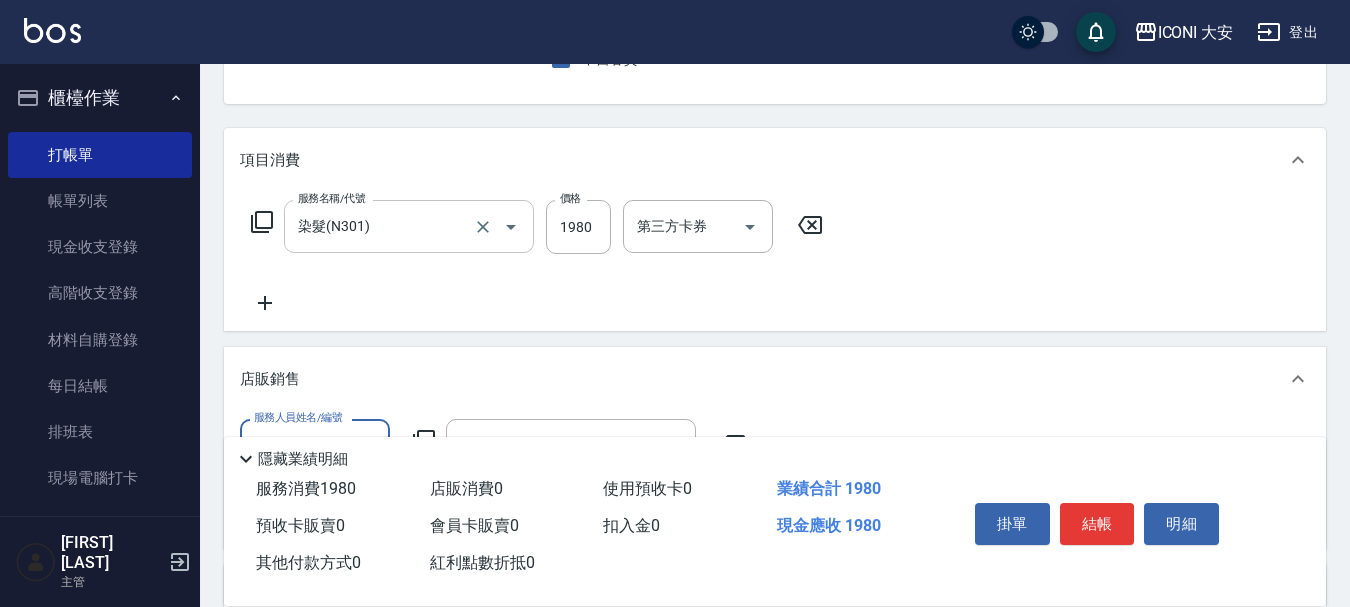 scroll, scrollTop: 0, scrollLeft: 0, axis: both 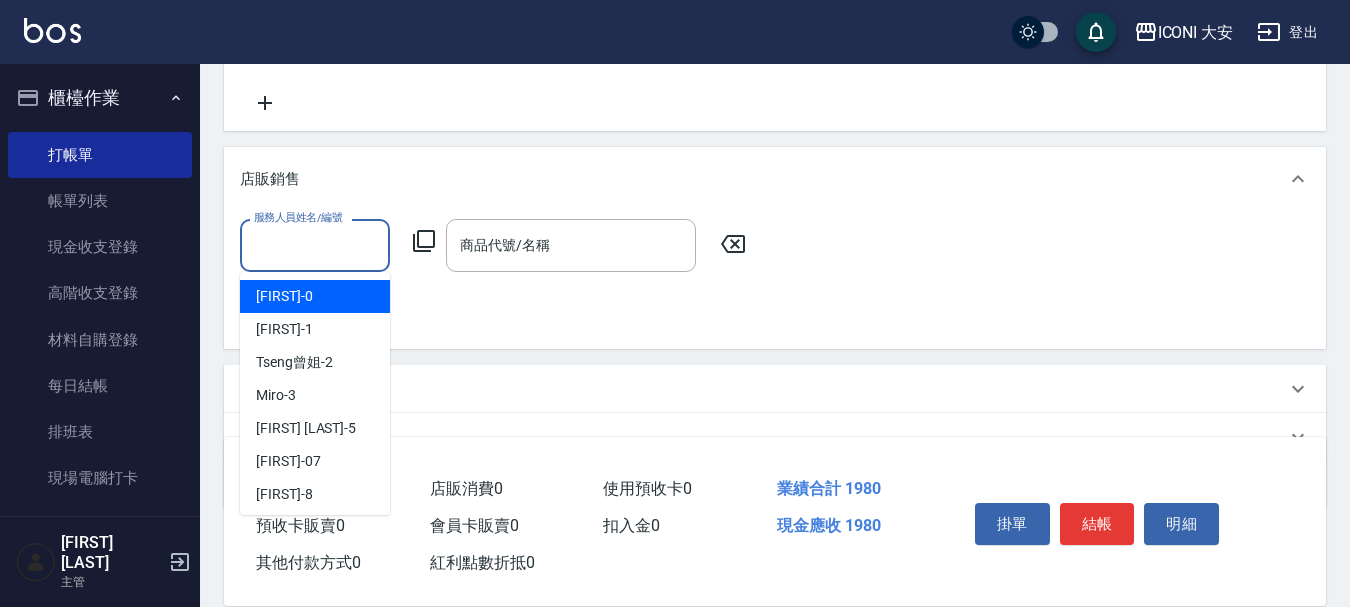 click on "服務人員姓名/編號" at bounding box center [315, 245] 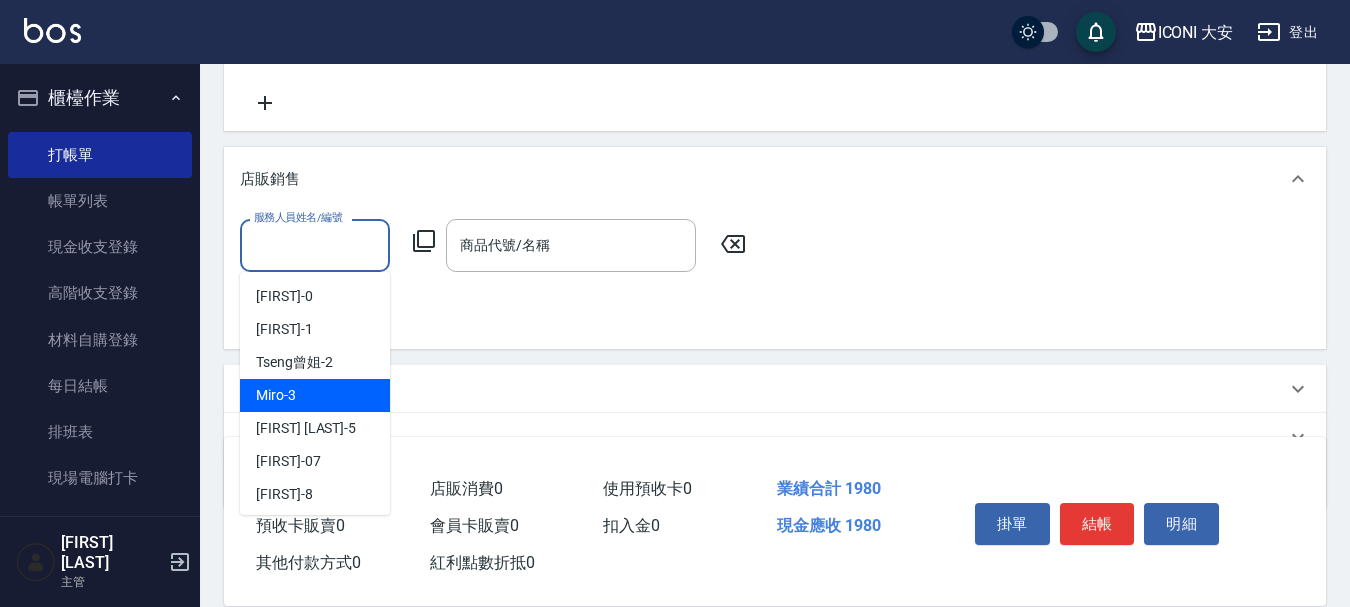 click on "Miro -3" at bounding box center (315, 395) 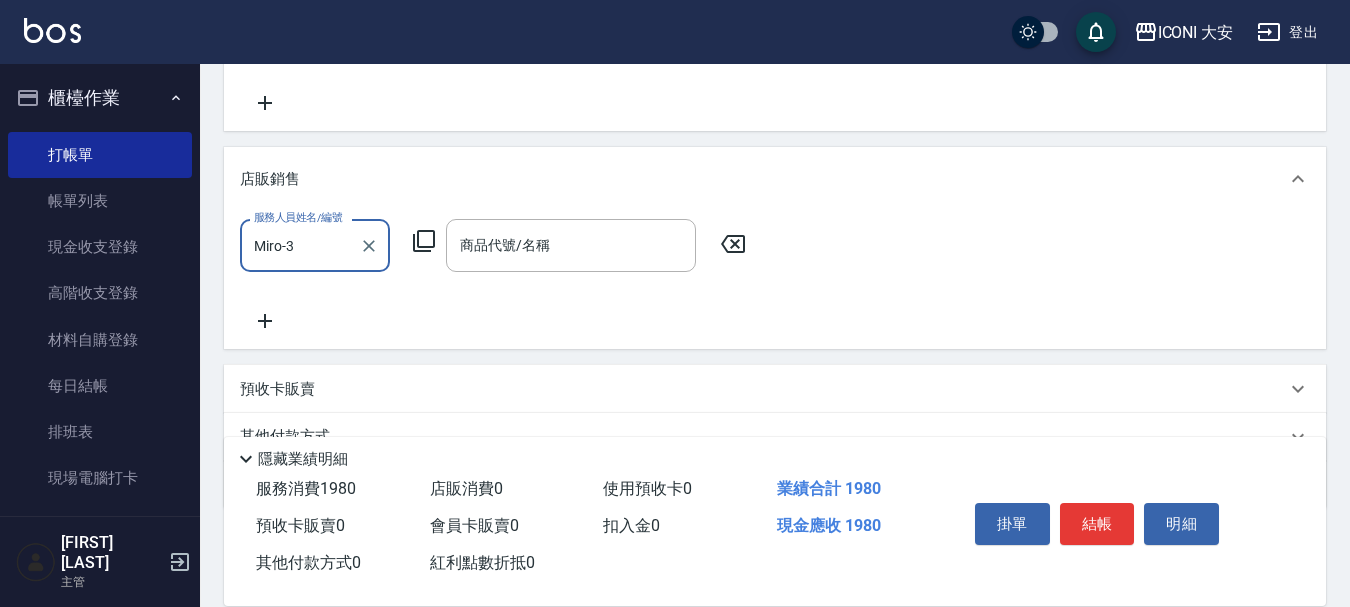 click 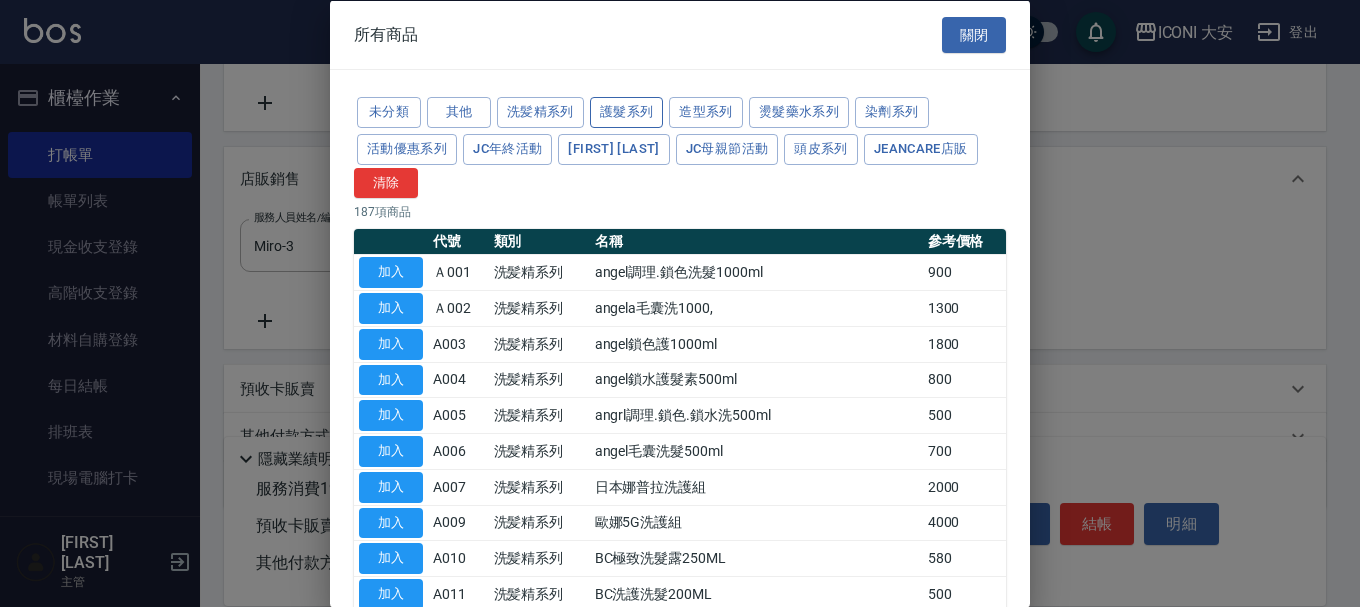 click on "護髮系列" at bounding box center (627, 112) 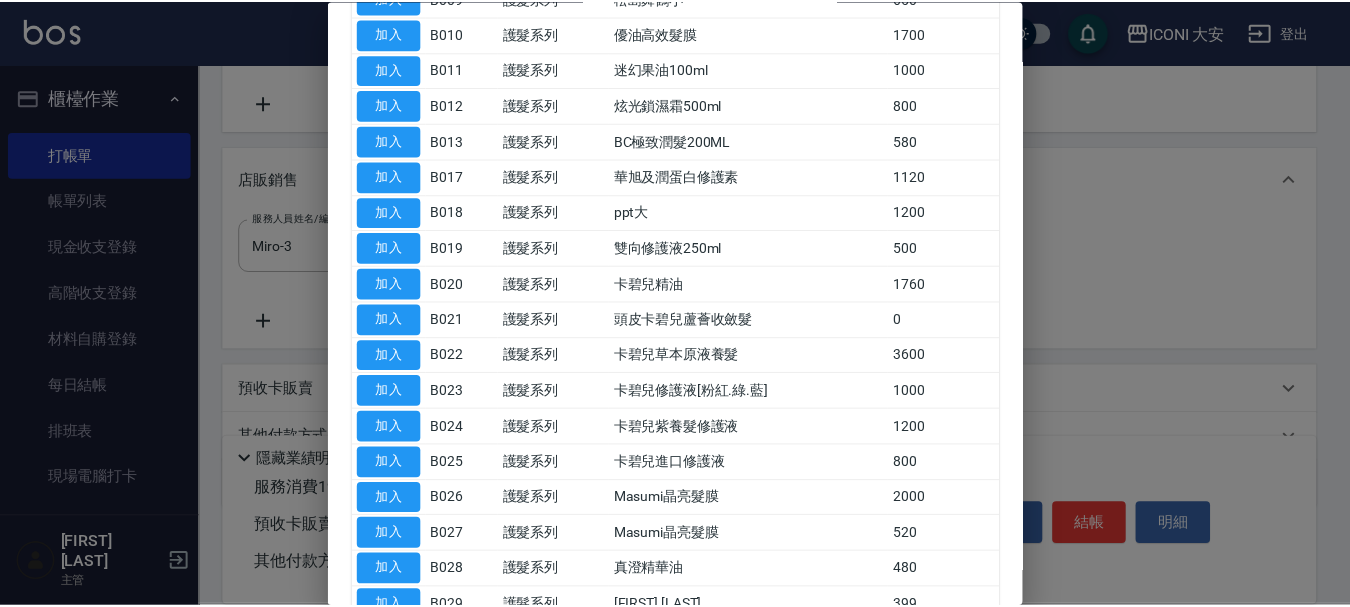 scroll, scrollTop: 600, scrollLeft: 0, axis: vertical 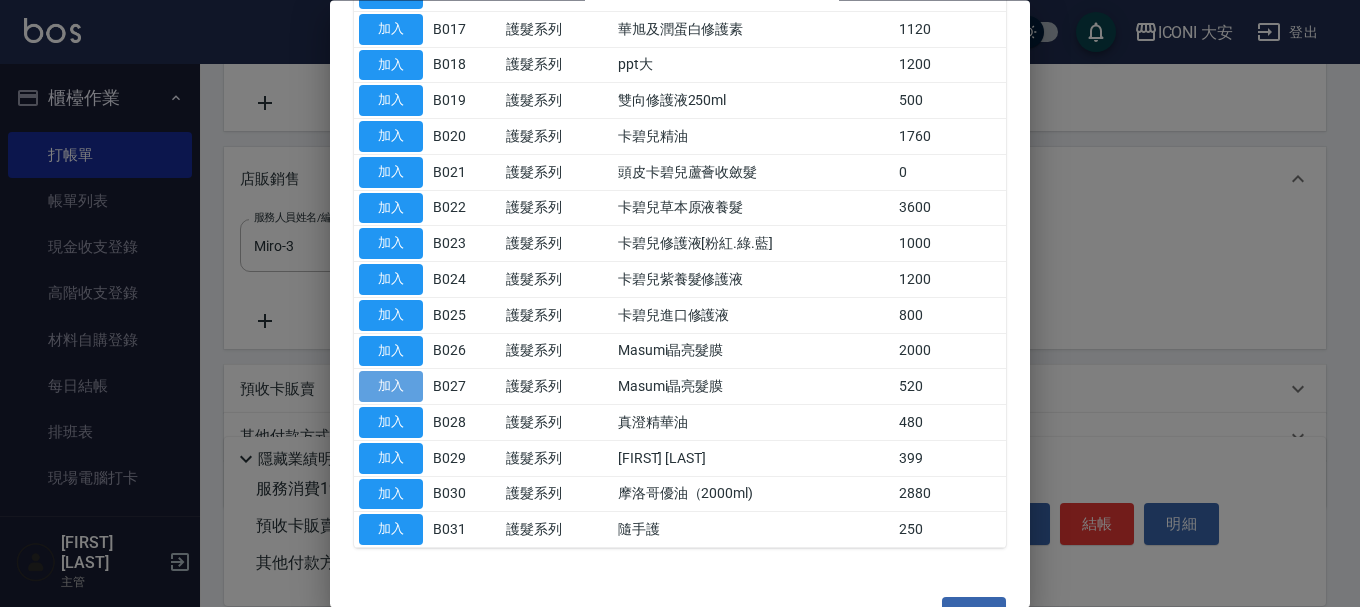 click on "加入" at bounding box center [391, 387] 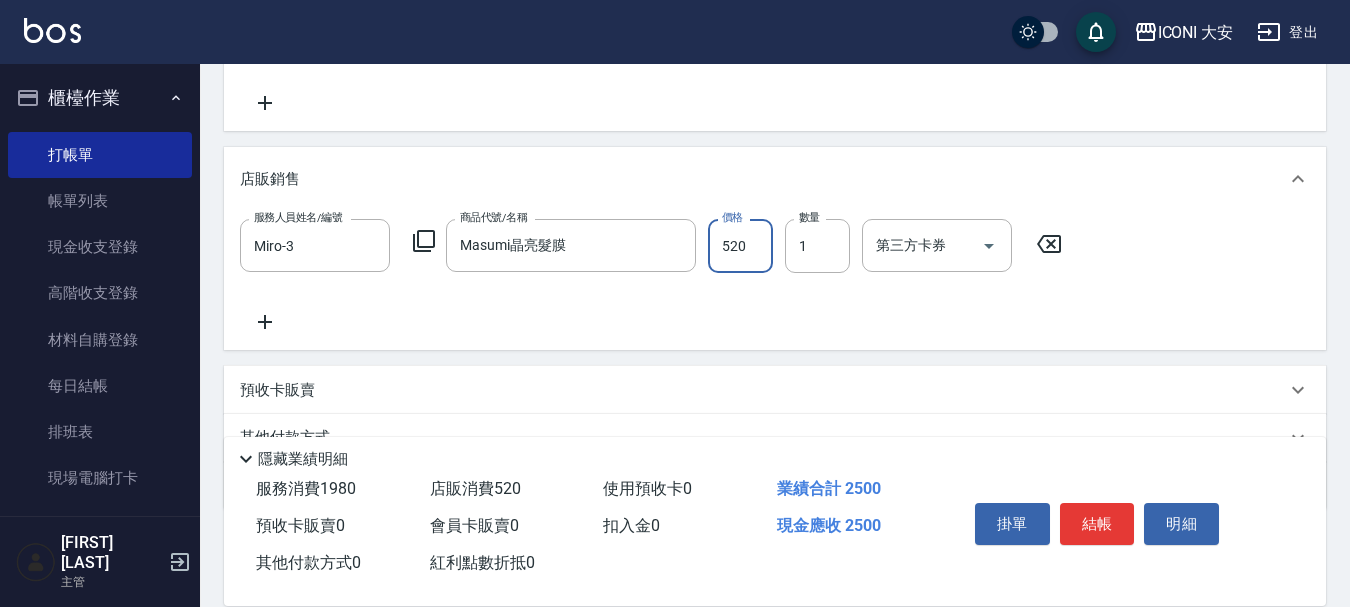 click on "520" at bounding box center [740, 246] 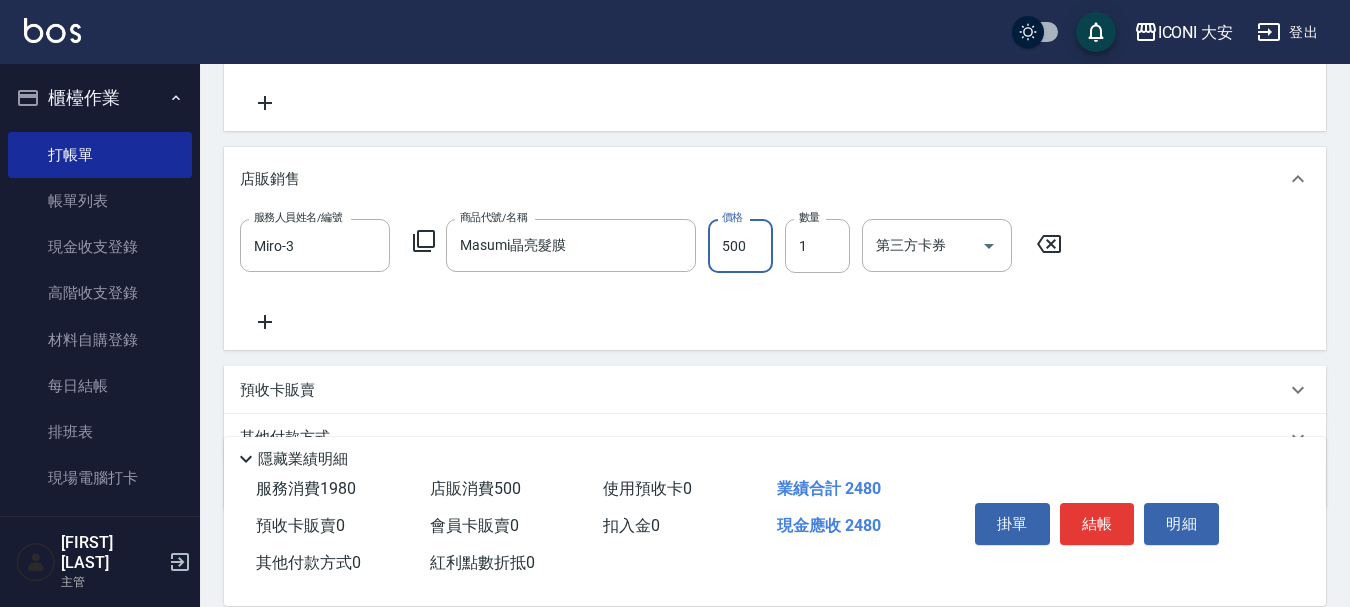 type on "500" 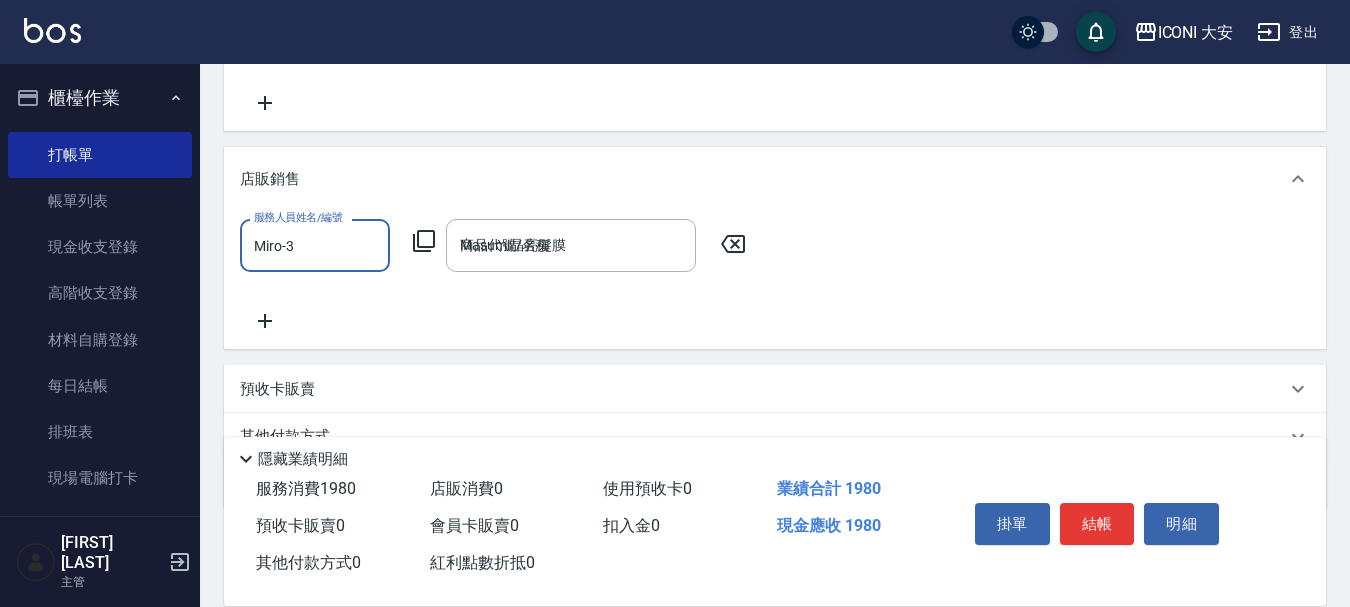 type 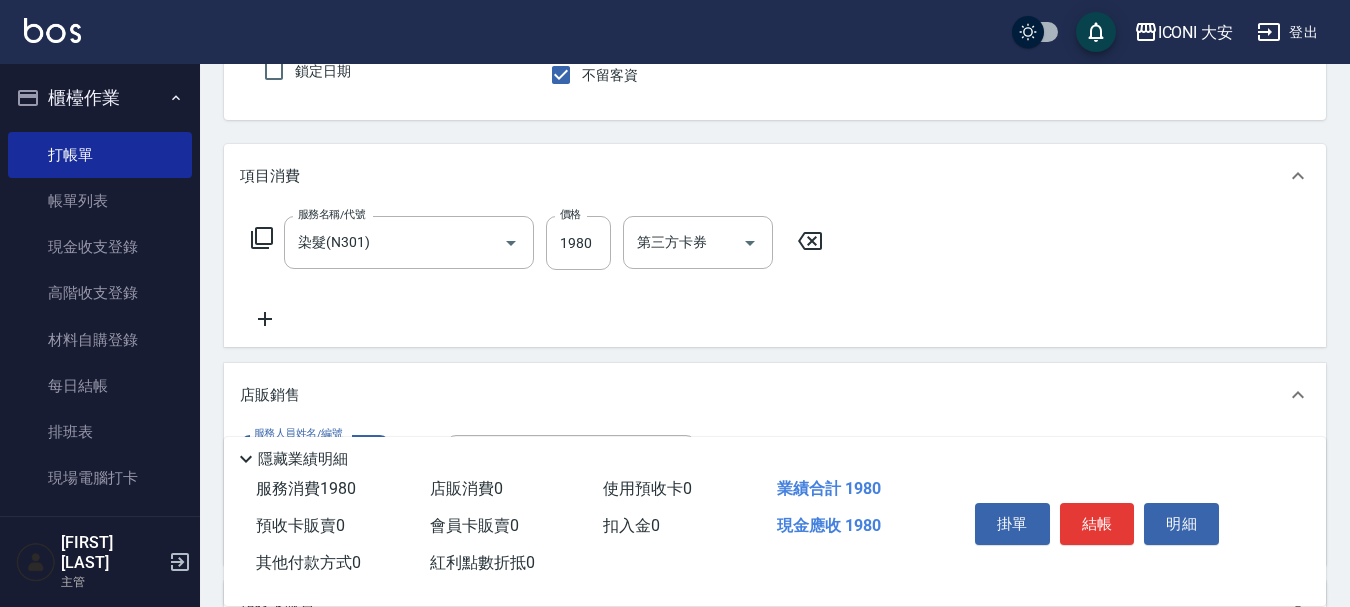 scroll, scrollTop: 200, scrollLeft: 0, axis: vertical 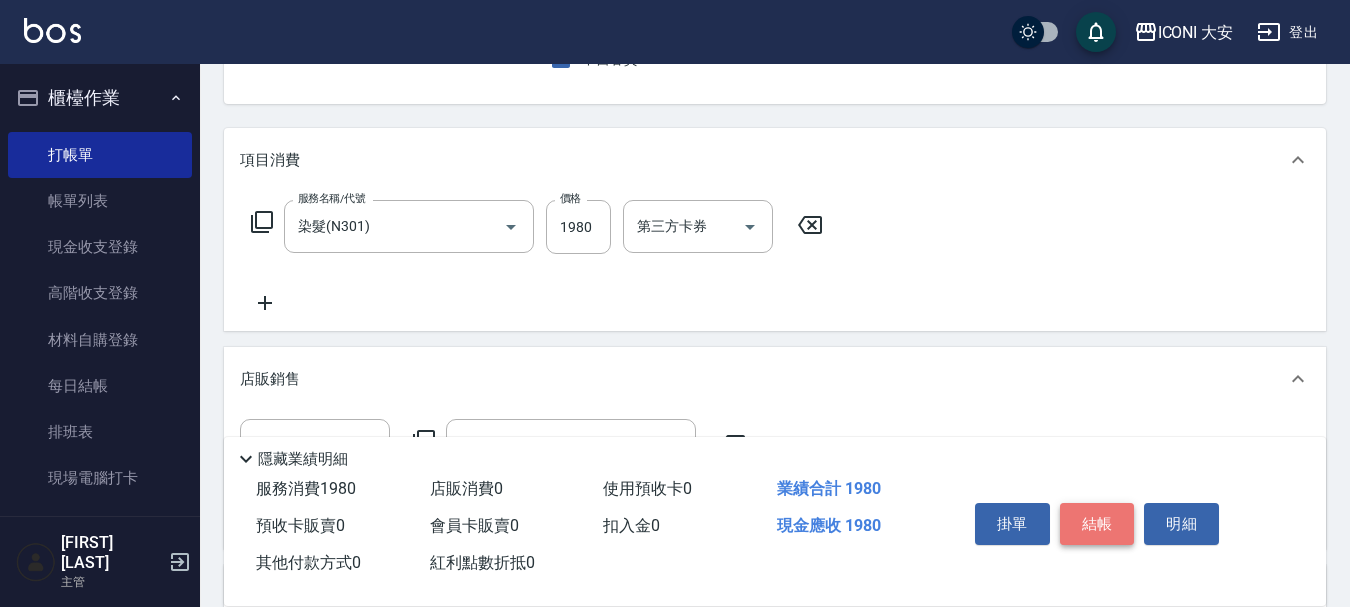 click on "結帳" at bounding box center (1097, 524) 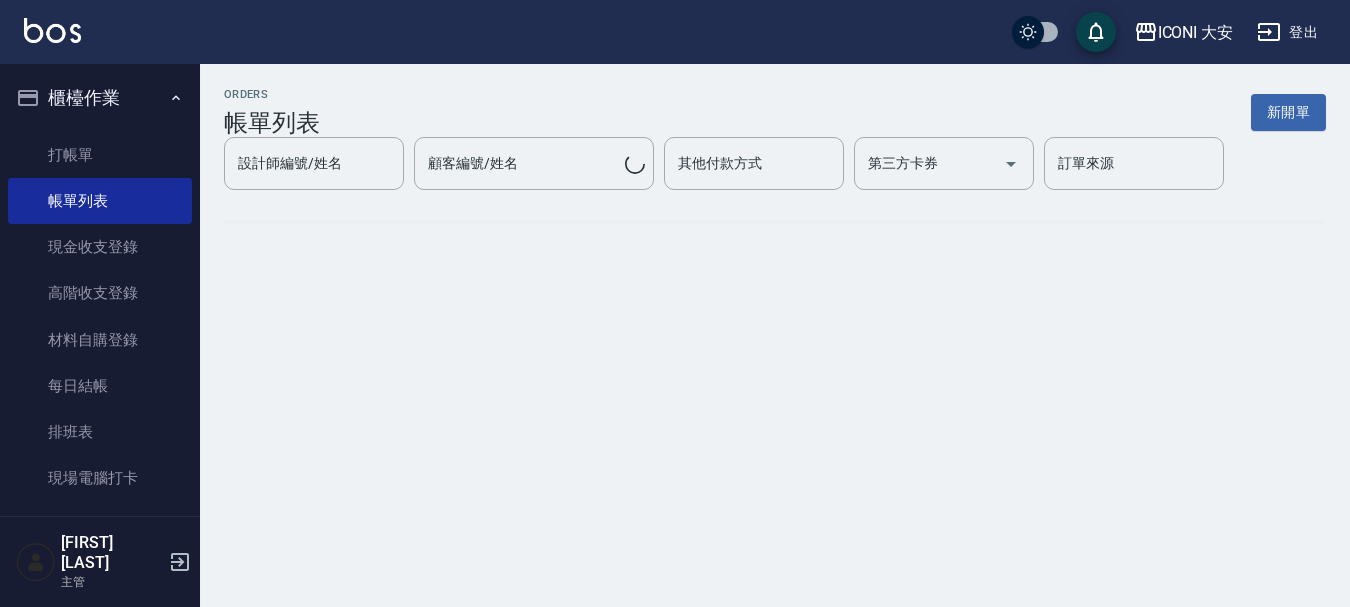 scroll, scrollTop: 0, scrollLeft: 0, axis: both 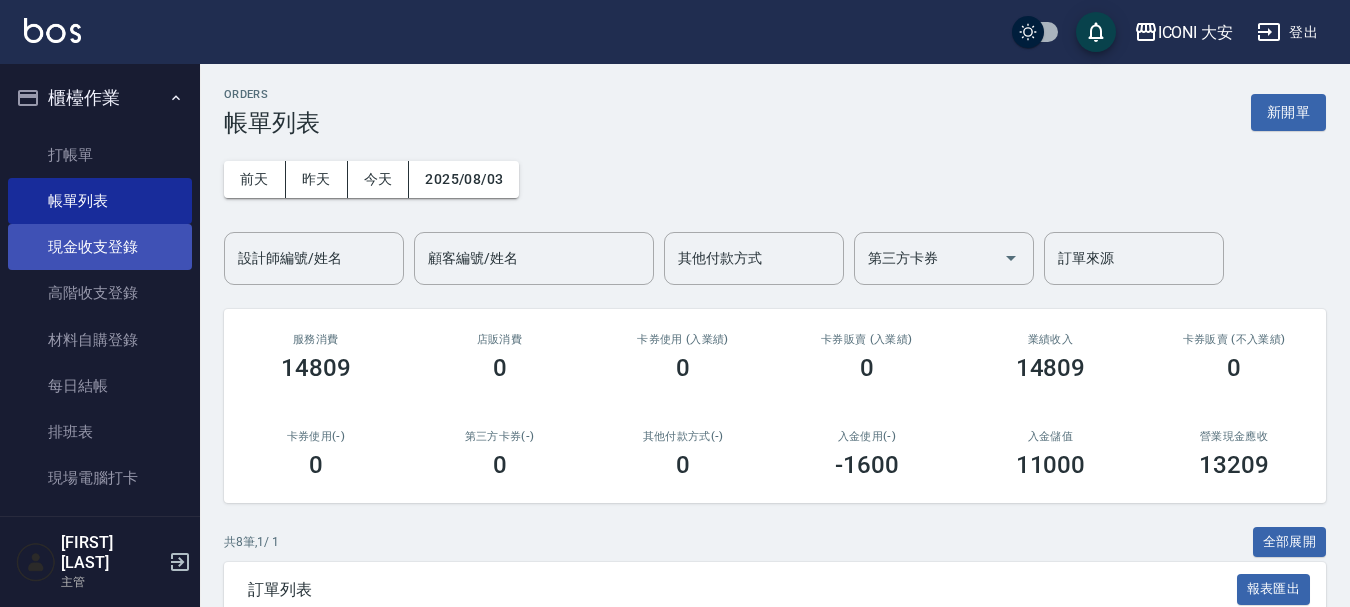 click on "現金收支登錄" at bounding box center [100, 247] 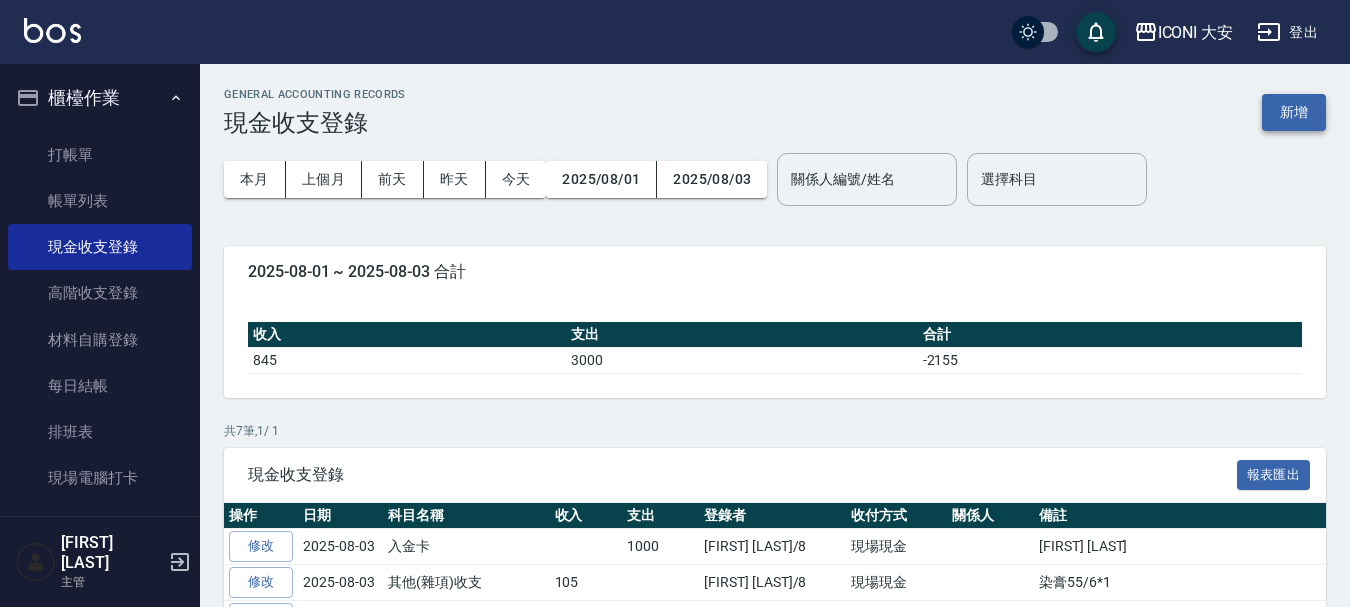 click on "新增" at bounding box center [1294, 112] 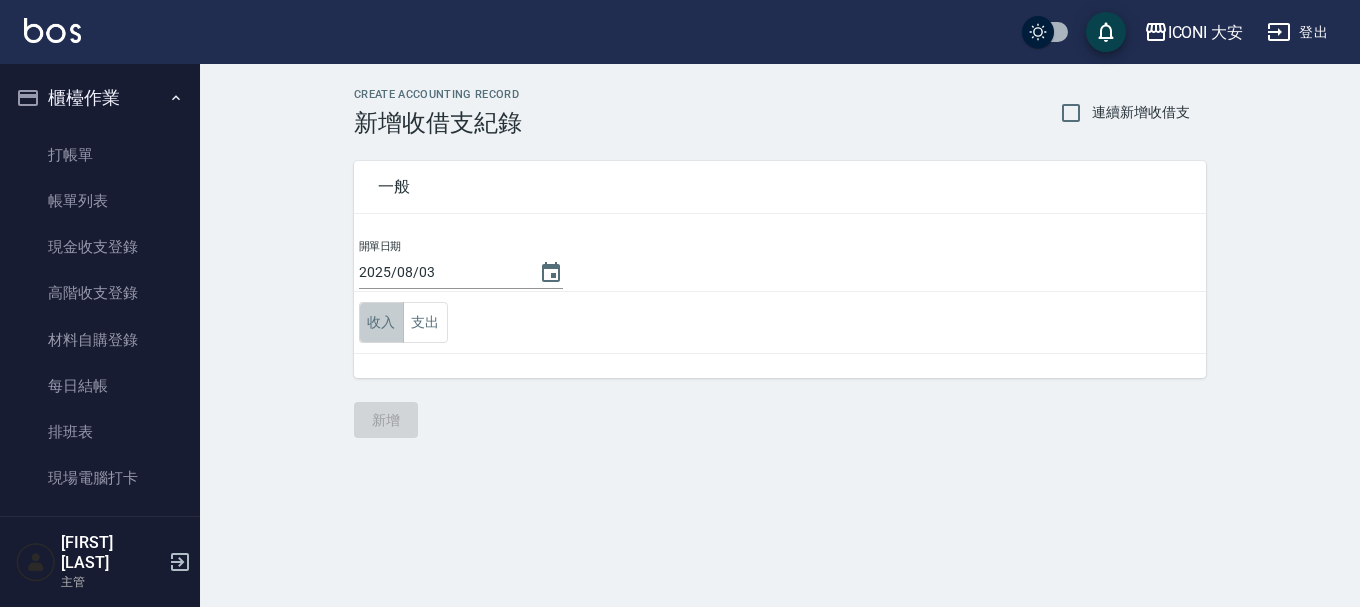 drag, startPoint x: 370, startPoint y: 307, endPoint x: 383, endPoint y: 337, distance: 32.695564 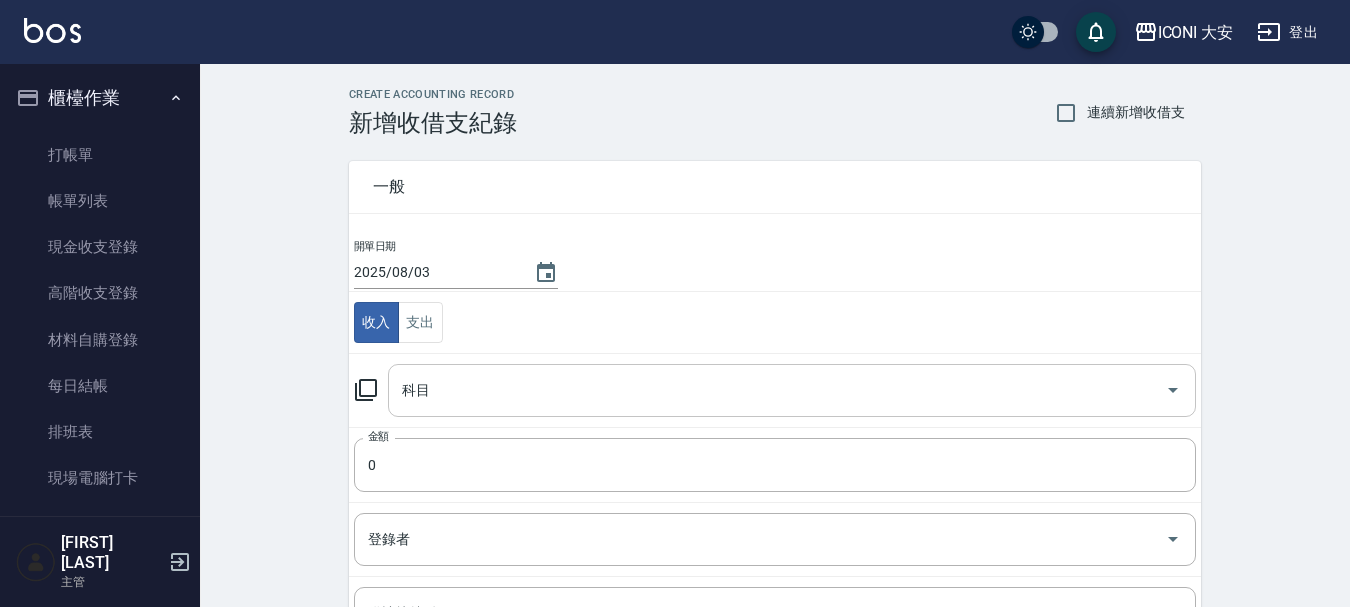 click on "科目" at bounding box center (777, 390) 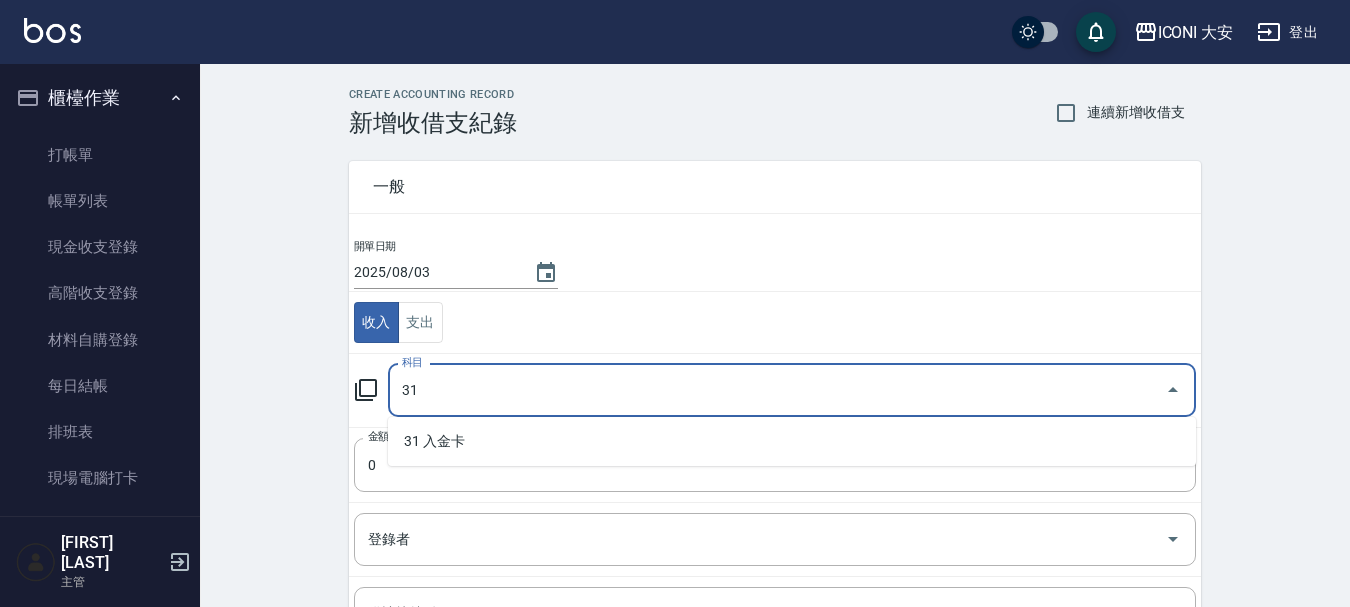 type on "3" 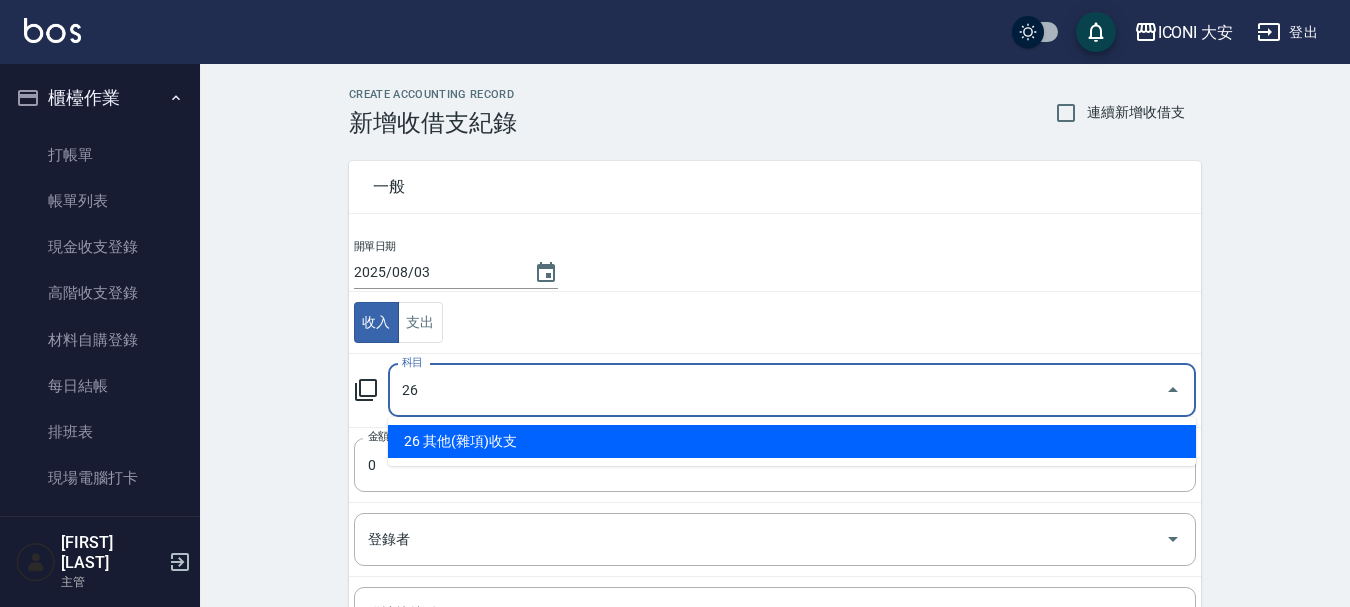 click on "26 其他(雜項)收支" at bounding box center [792, 441] 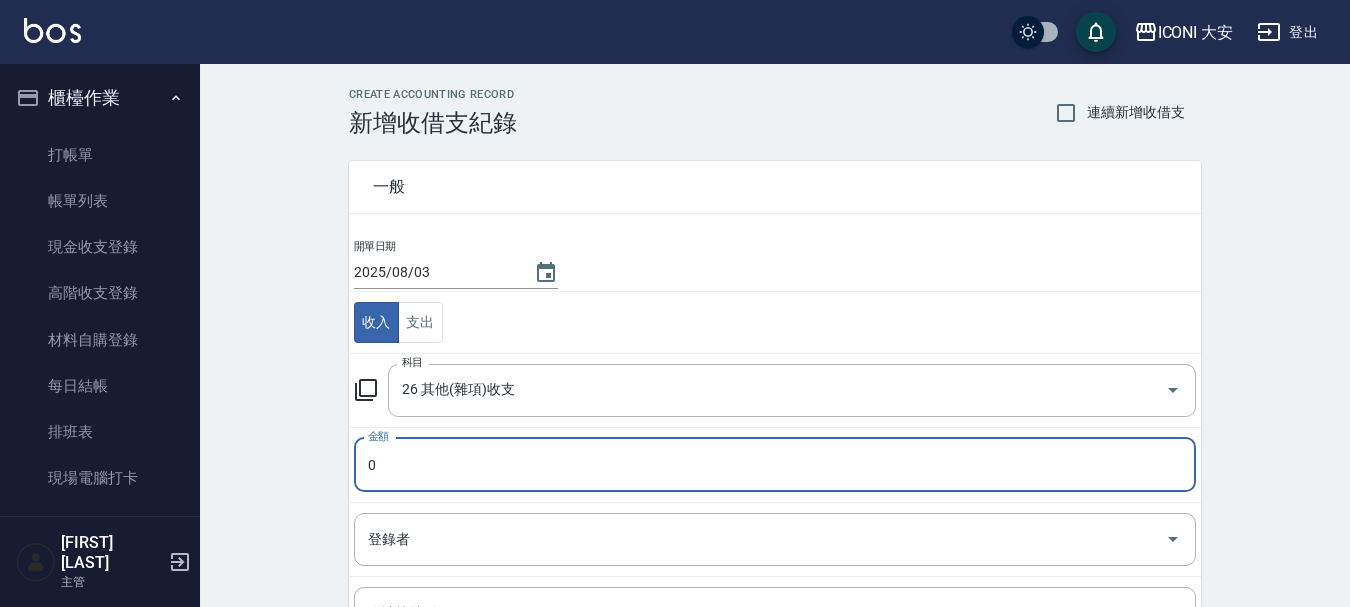 click on "0" at bounding box center [775, 465] 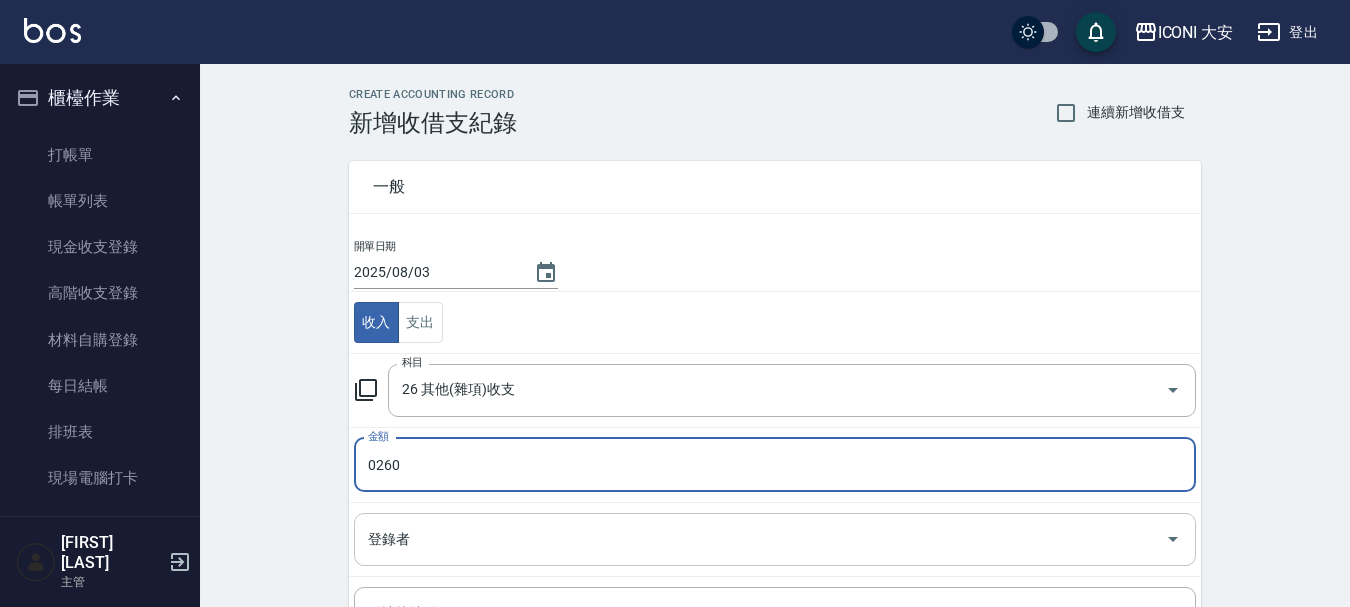type on "0260" 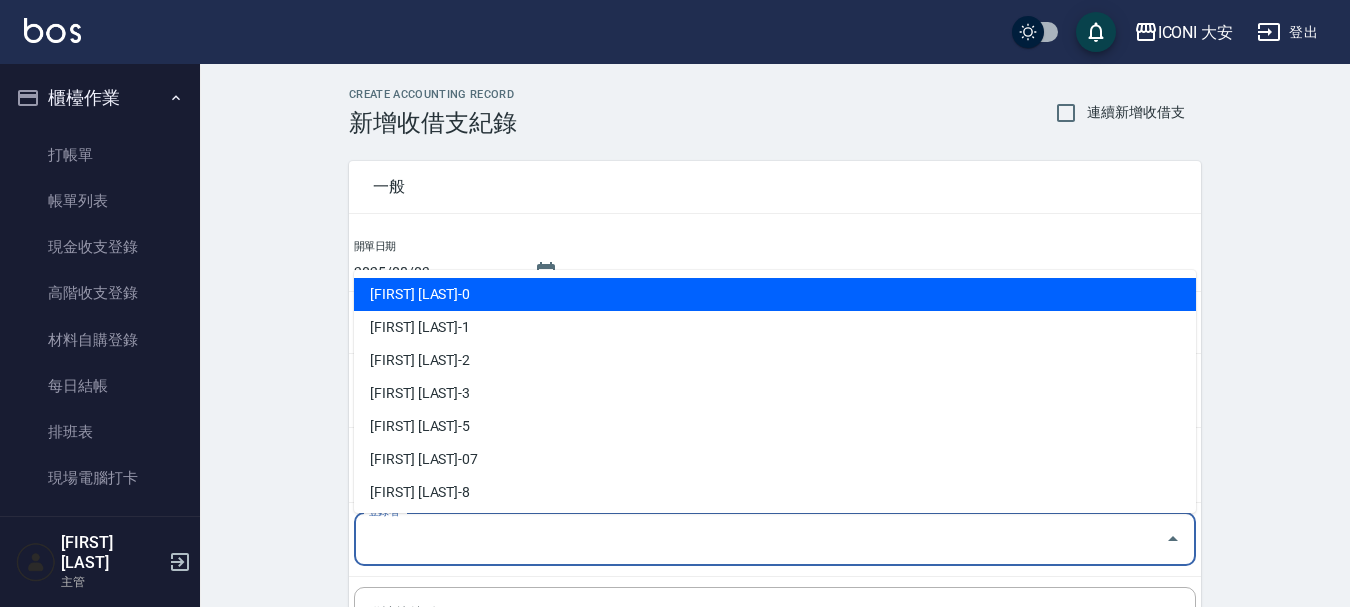 click on "登錄者" at bounding box center [760, 539] 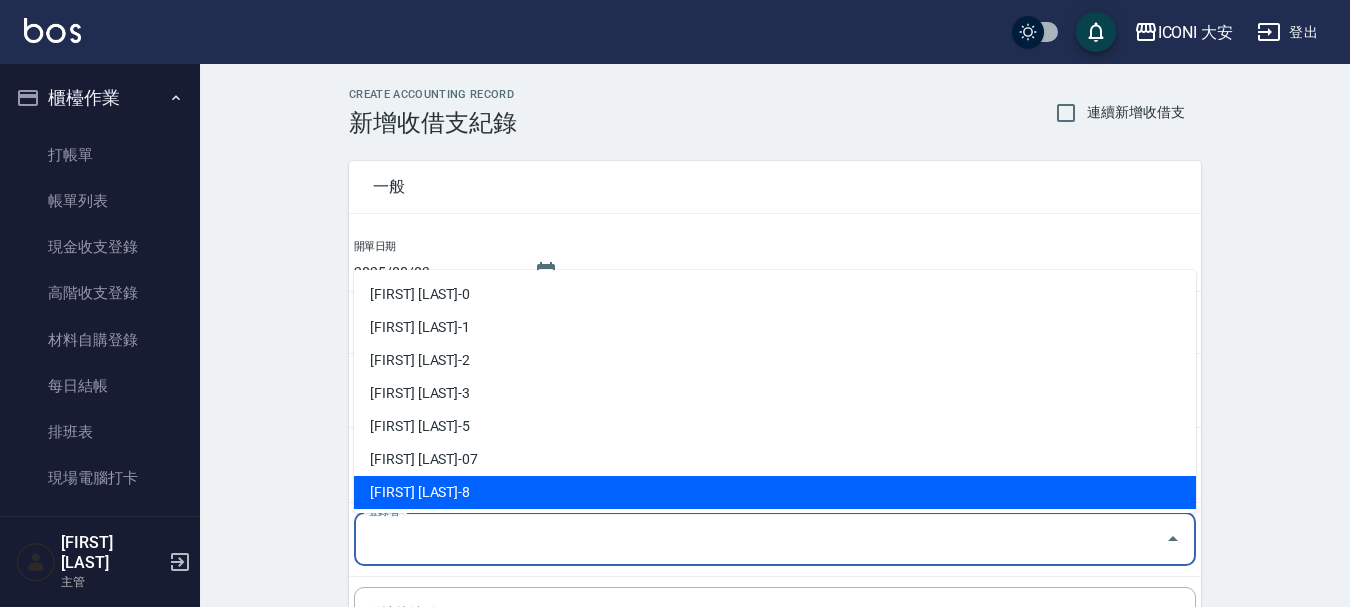 click on "[FIRST] [LAST]-8" at bounding box center [775, 492] 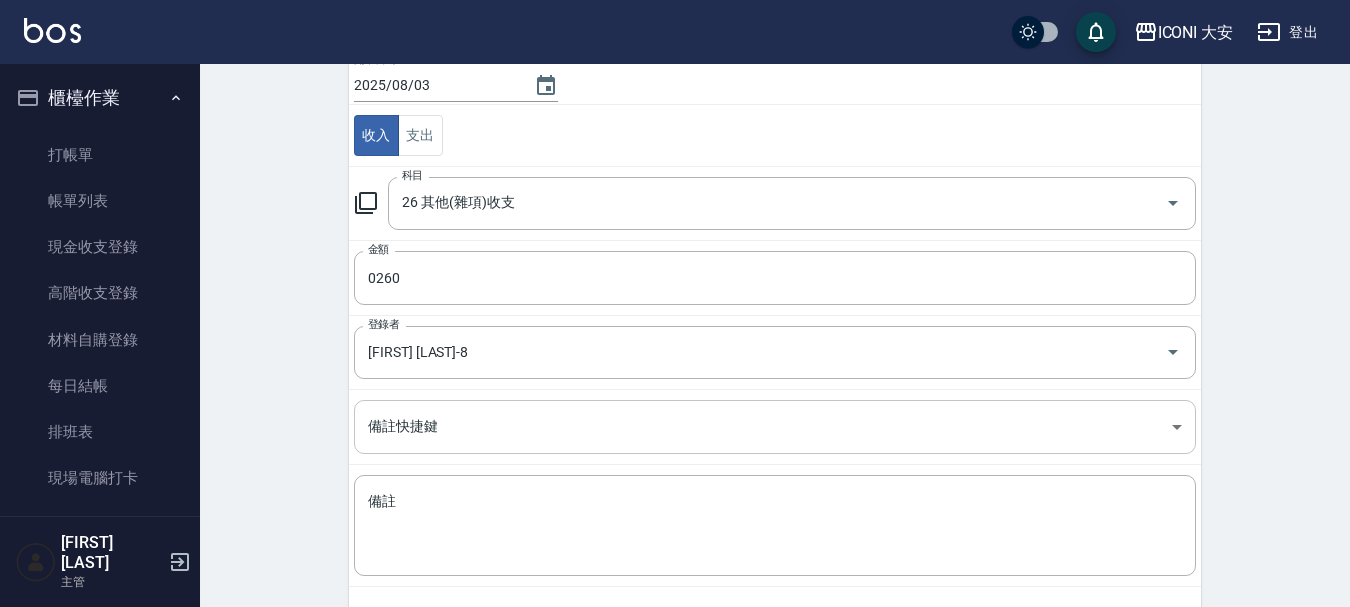scroll, scrollTop: 234, scrollLeft: 0, axis: vertical 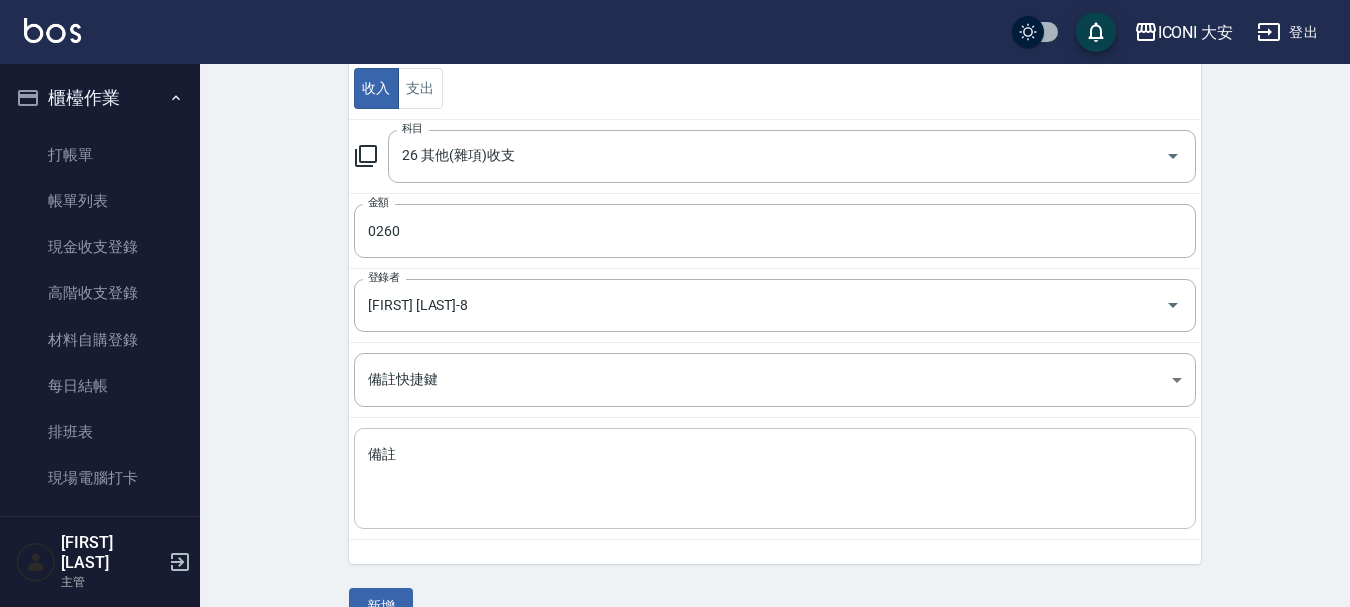 click on "備註" at bounding box center (775, 479) 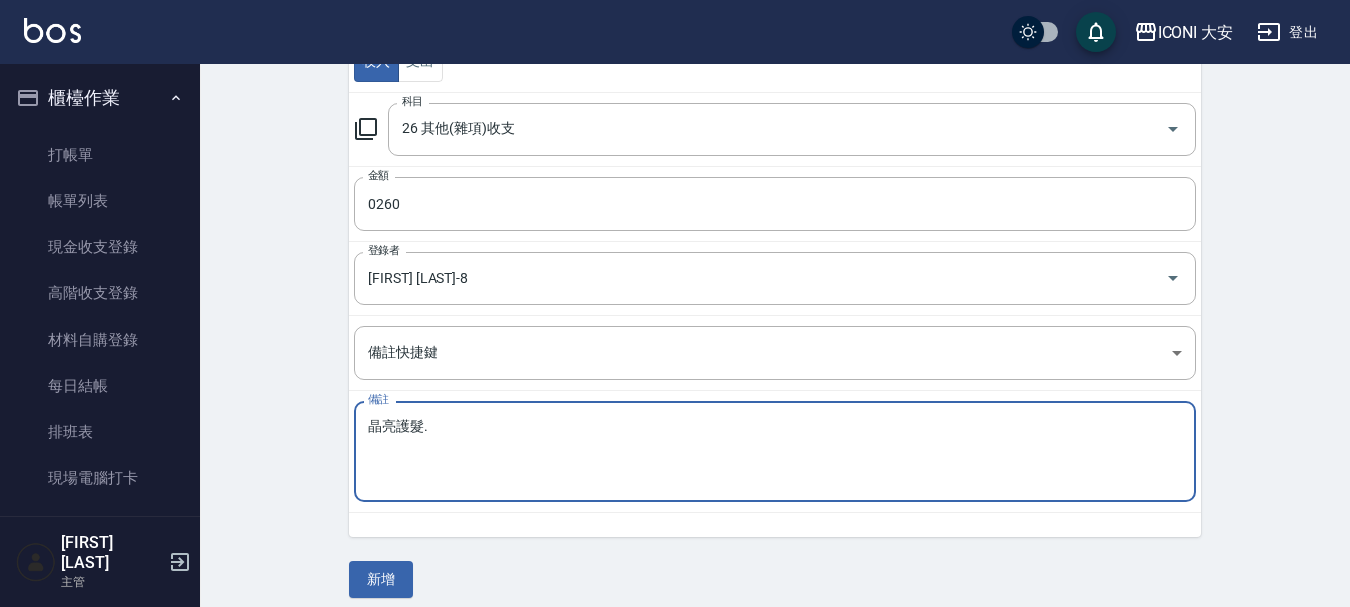 scroll, scrollTop: 276, scrollLeft: 0, axis: vertical 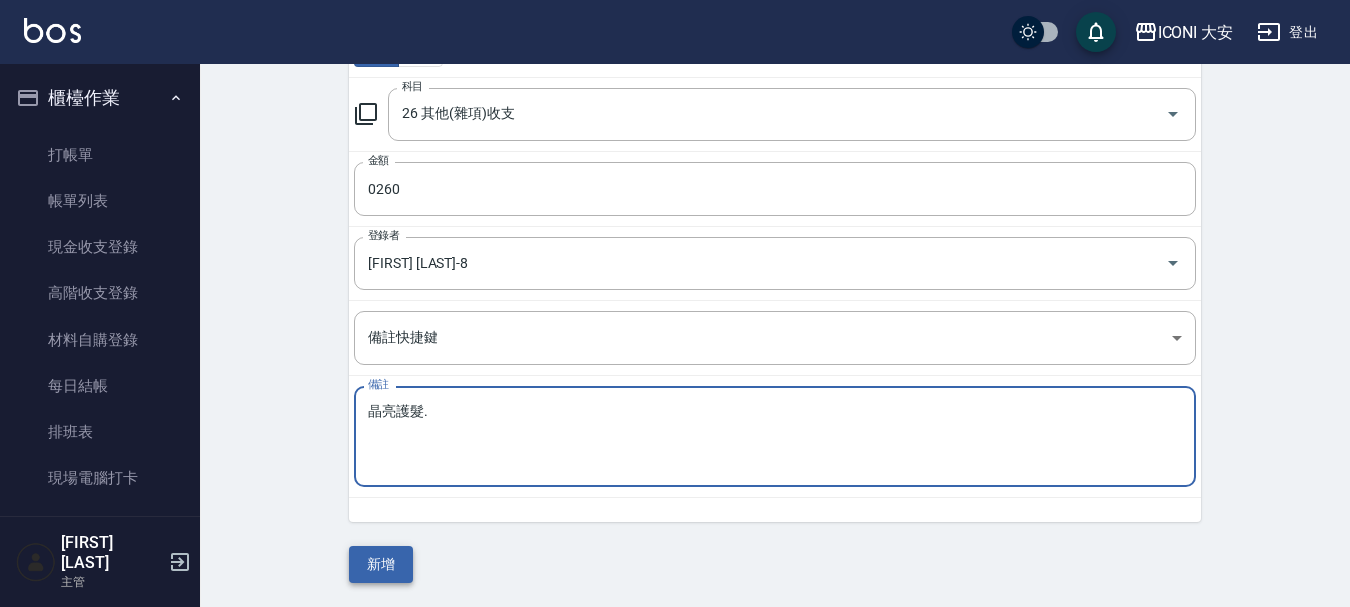 type on "晶亮護髮." 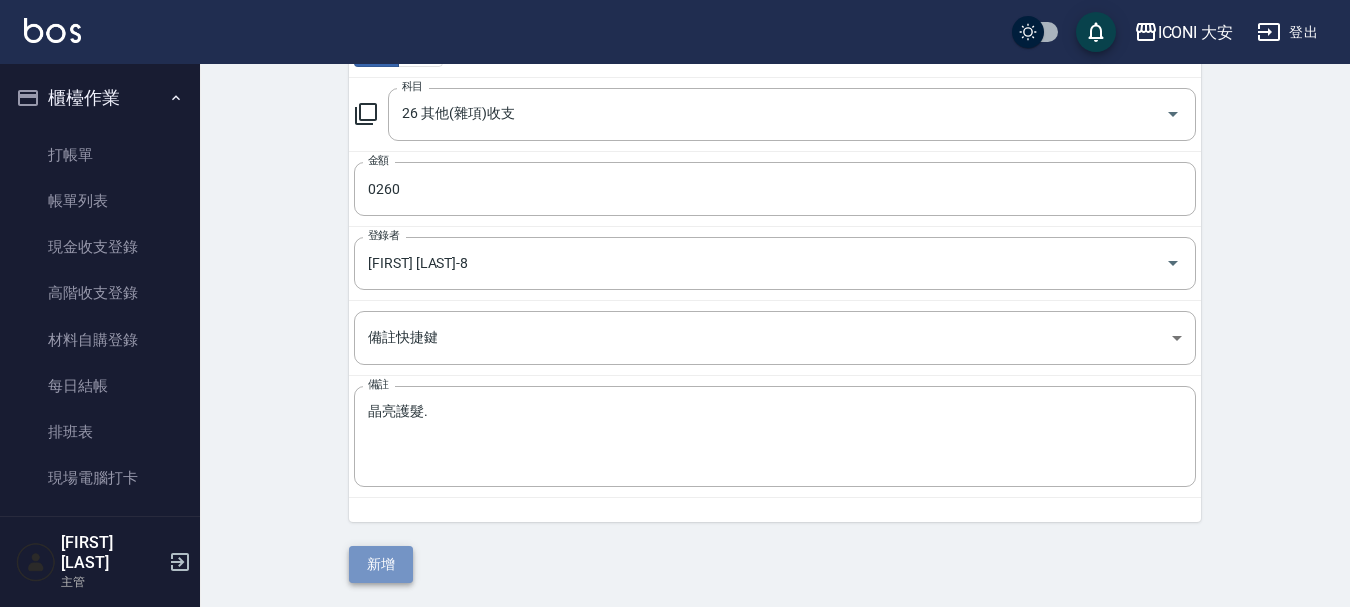click on "新增" at bounding box center [381, 564] 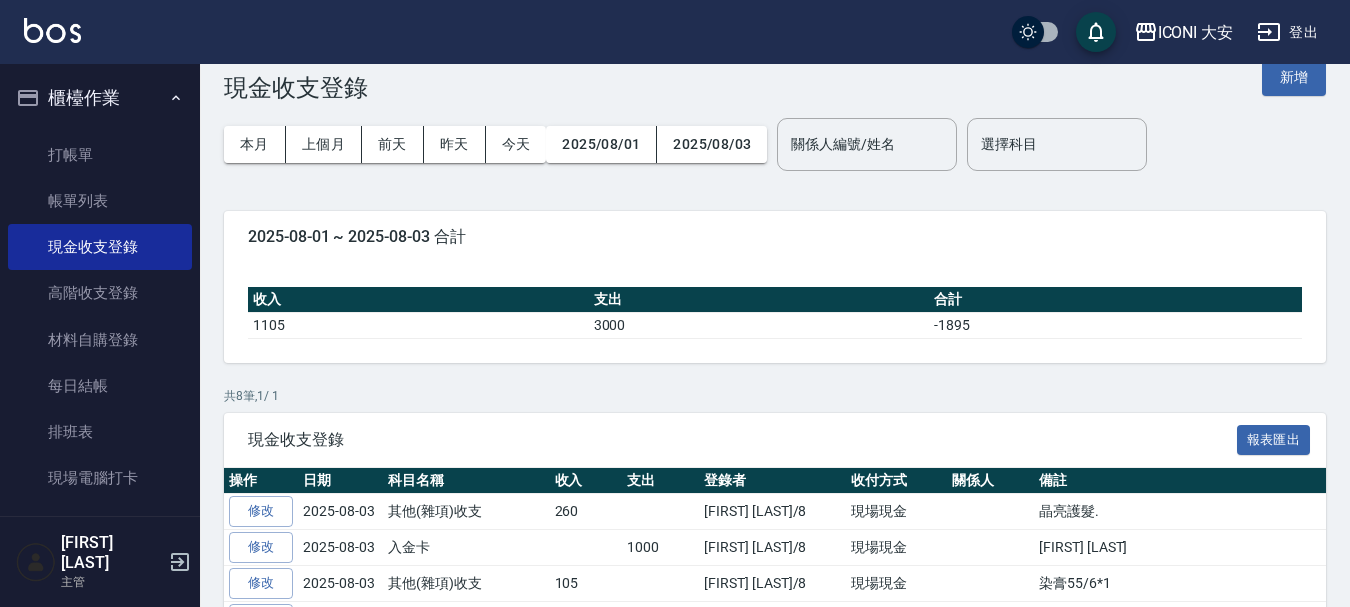 scroll, scrollTop: 0, scrollLeft: 0, axis: both 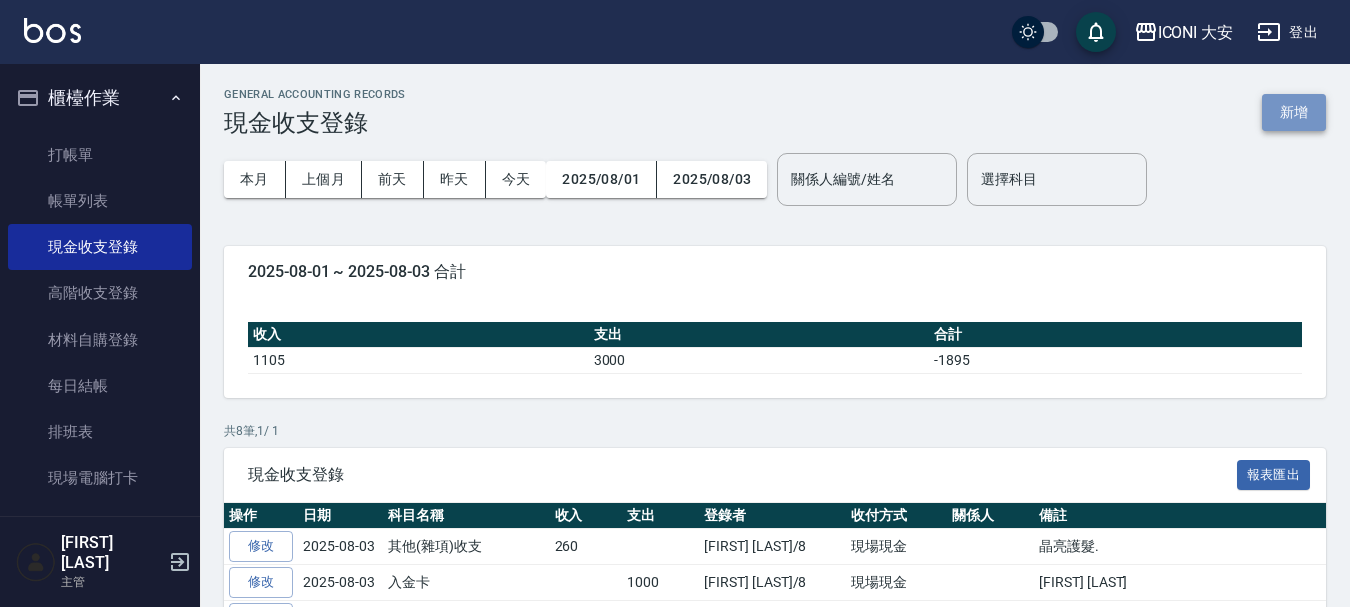 click on "新增" at bounding box center [1294, 112] 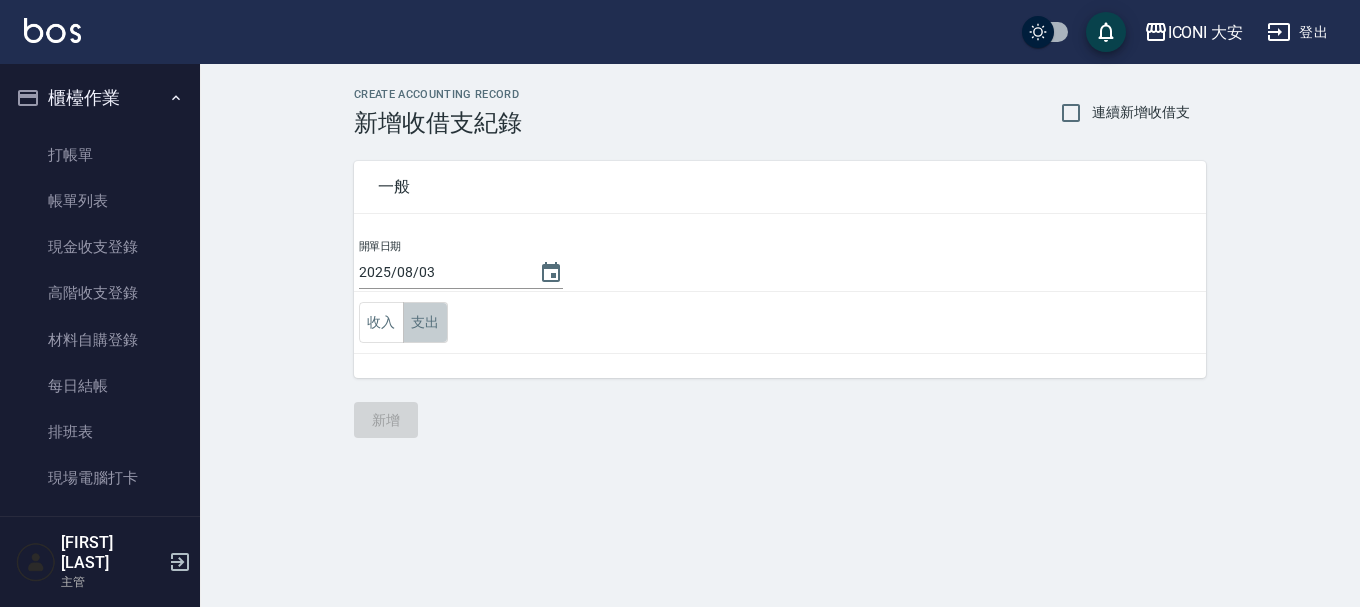 click on "支出" at bounding box center (425, 322) 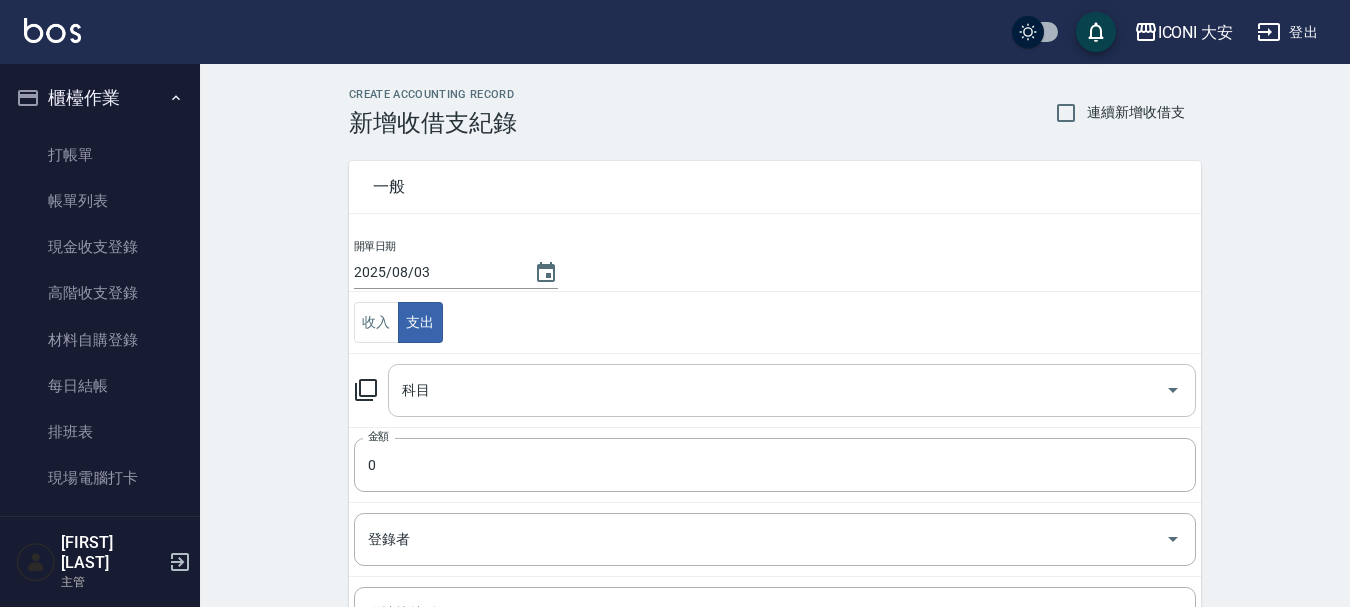 click on "科目" at bounding box center [777, 390] 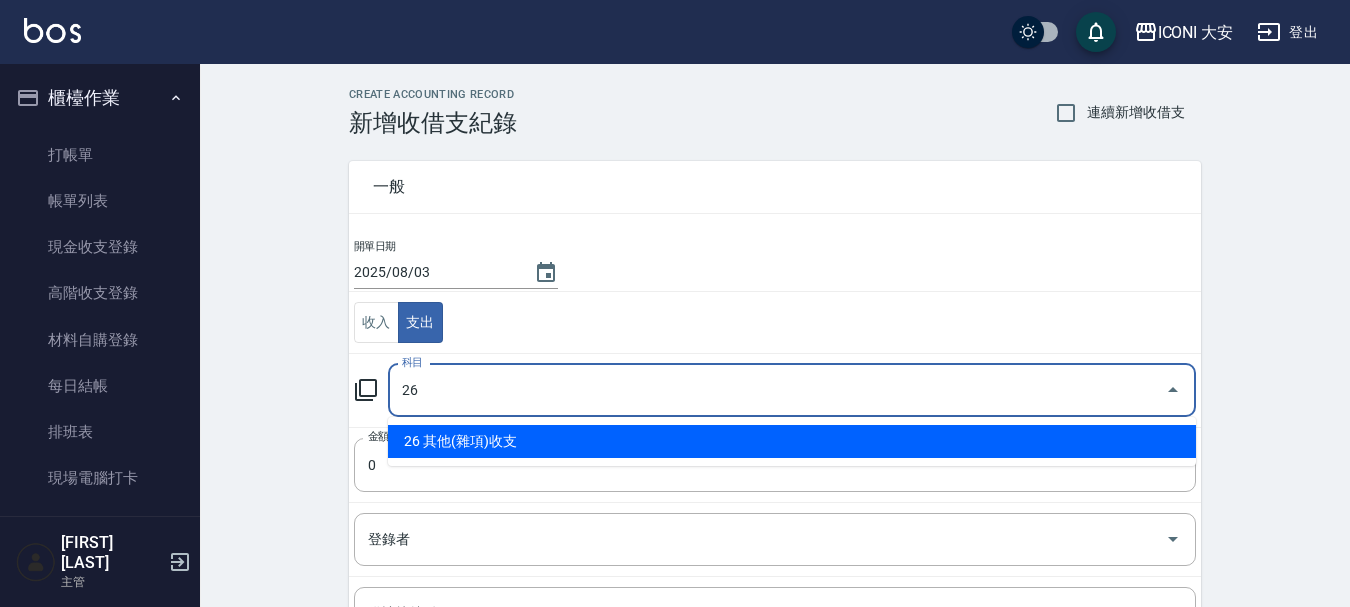 click on "26 其他(雜項)收支" at bounding box center (792, 441) 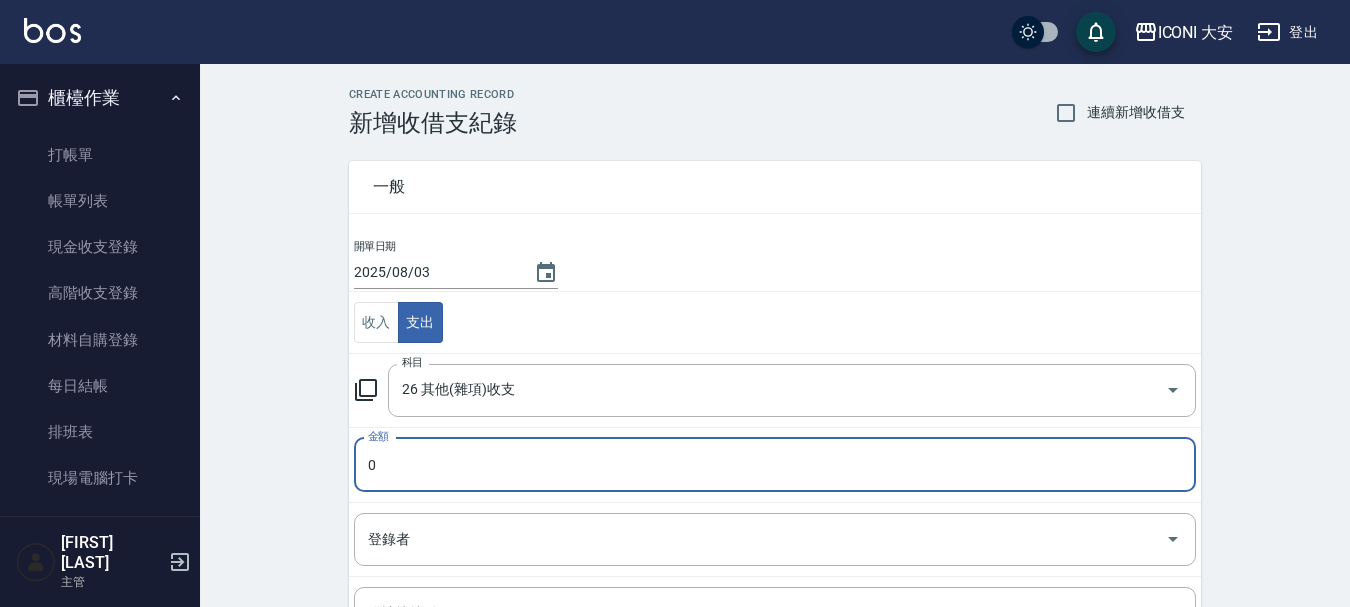 click on "0" at bounding box center (775, 465) 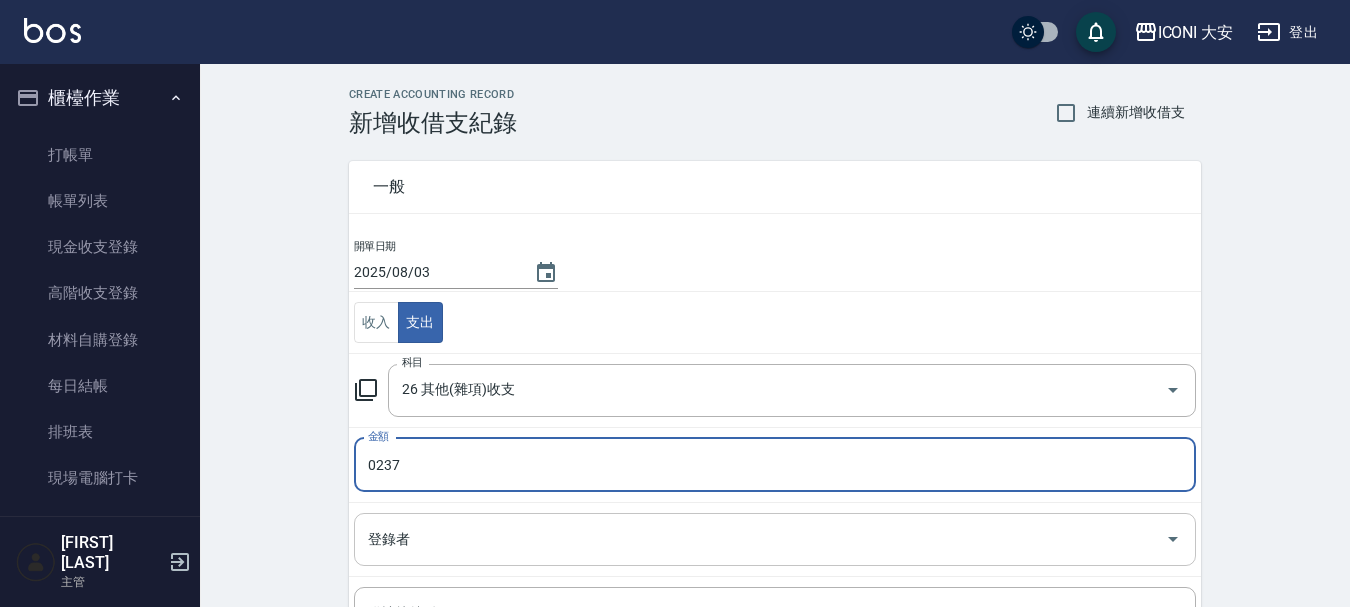 type on "0237" 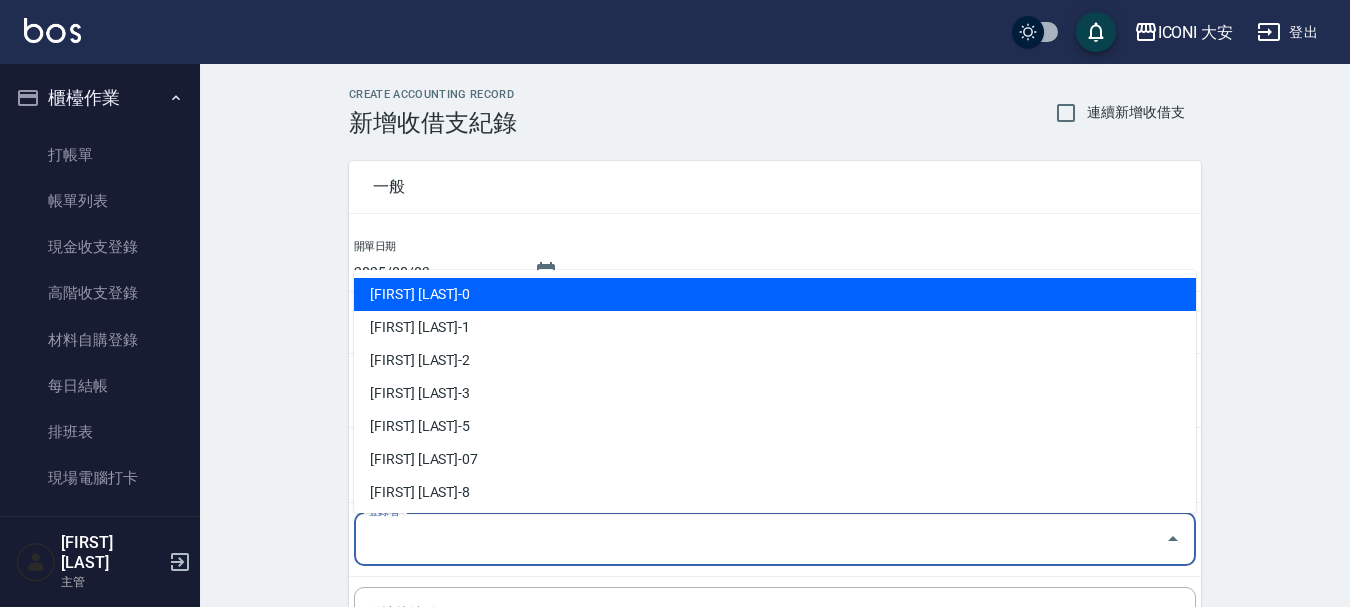click on "登錄者" at bounding box center [760, 539] 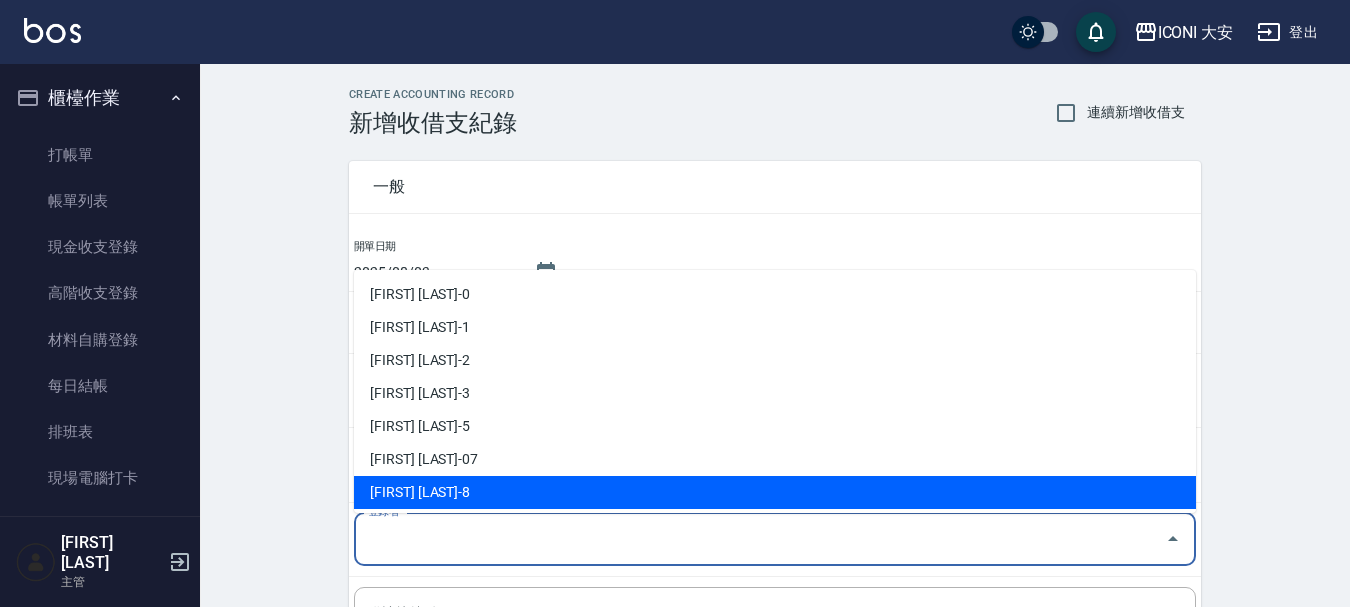 click on "[FIRST] [LAST]-8" at bounding box center [775, 492] 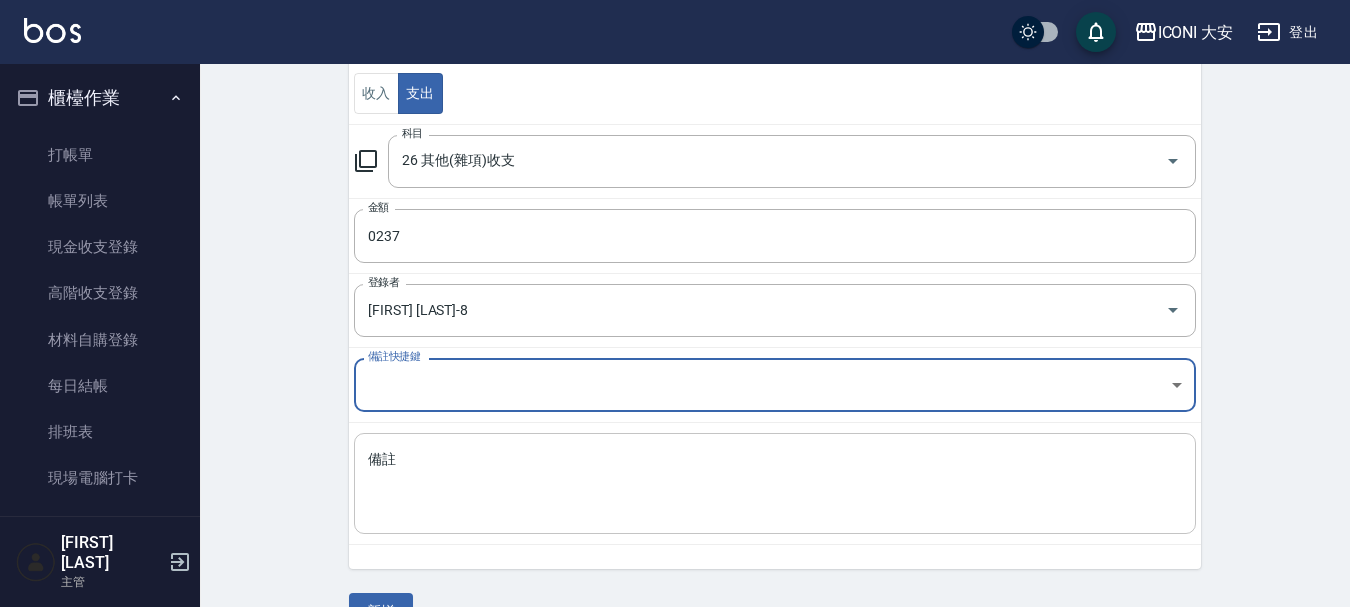scroll, scrollTop: 234, scrollLeft: 0, axis: vertical 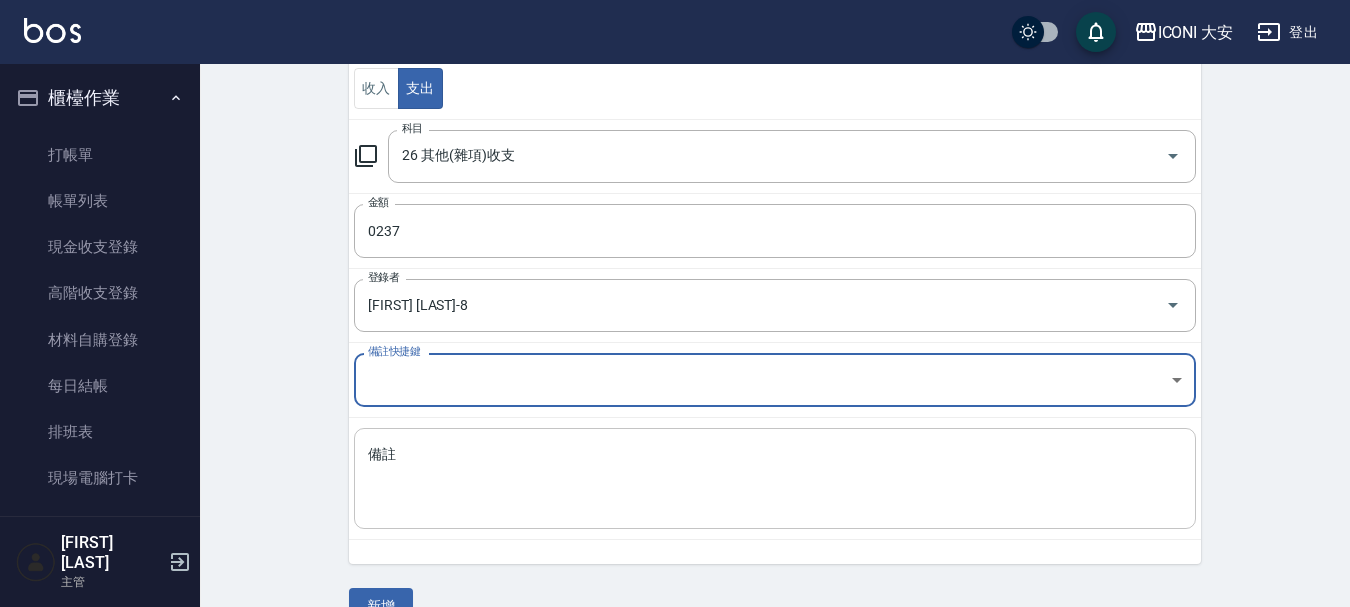 click on "備註" at bounding box center [775, 479] 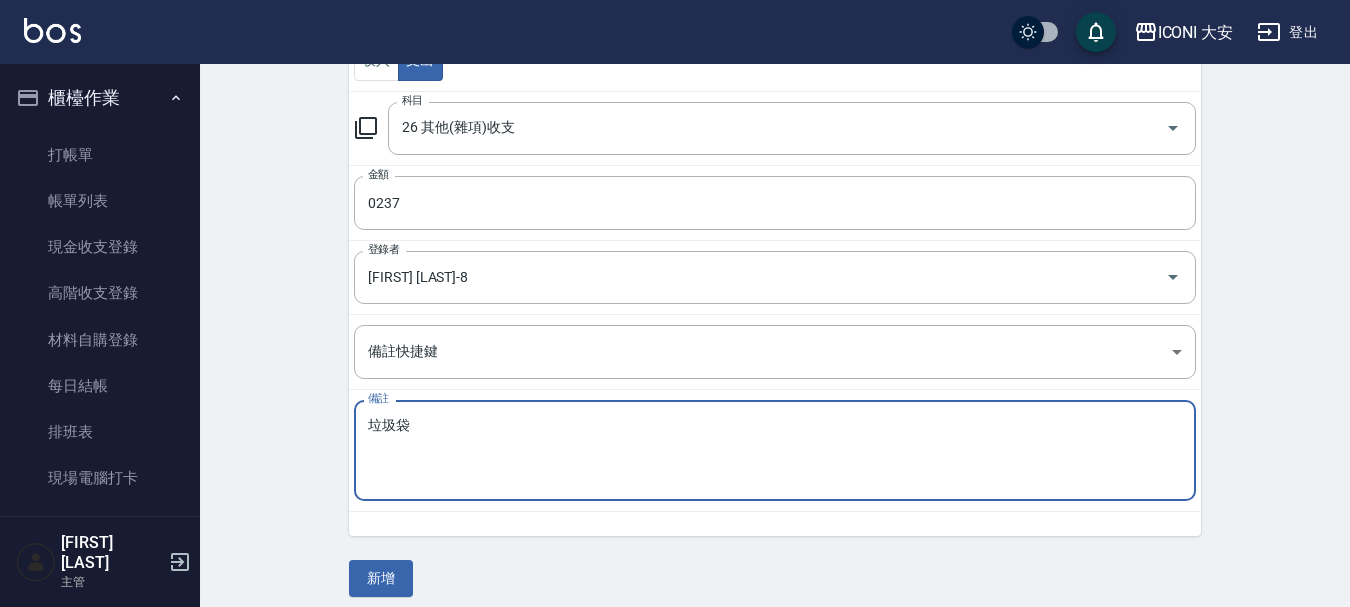 scroll, scrollTop: 276, scrollLeft: 0, axis: vertical 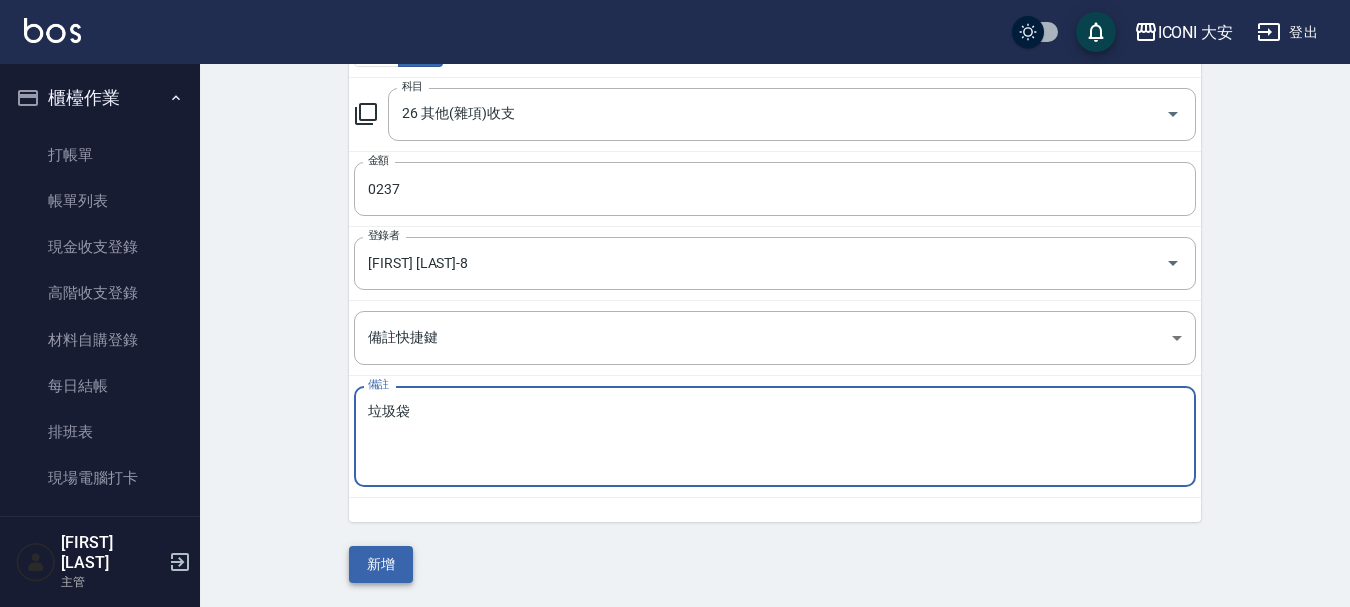 type on "垃圾袋" 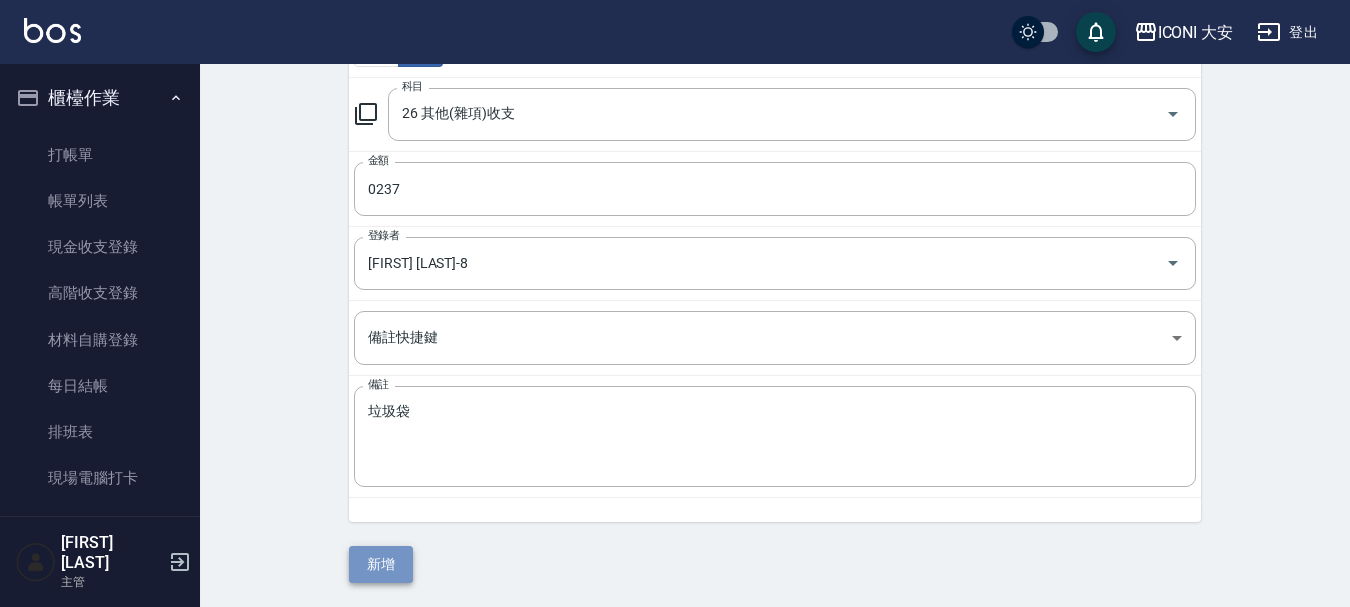 click on "新增" at bounding box center [381, 564] 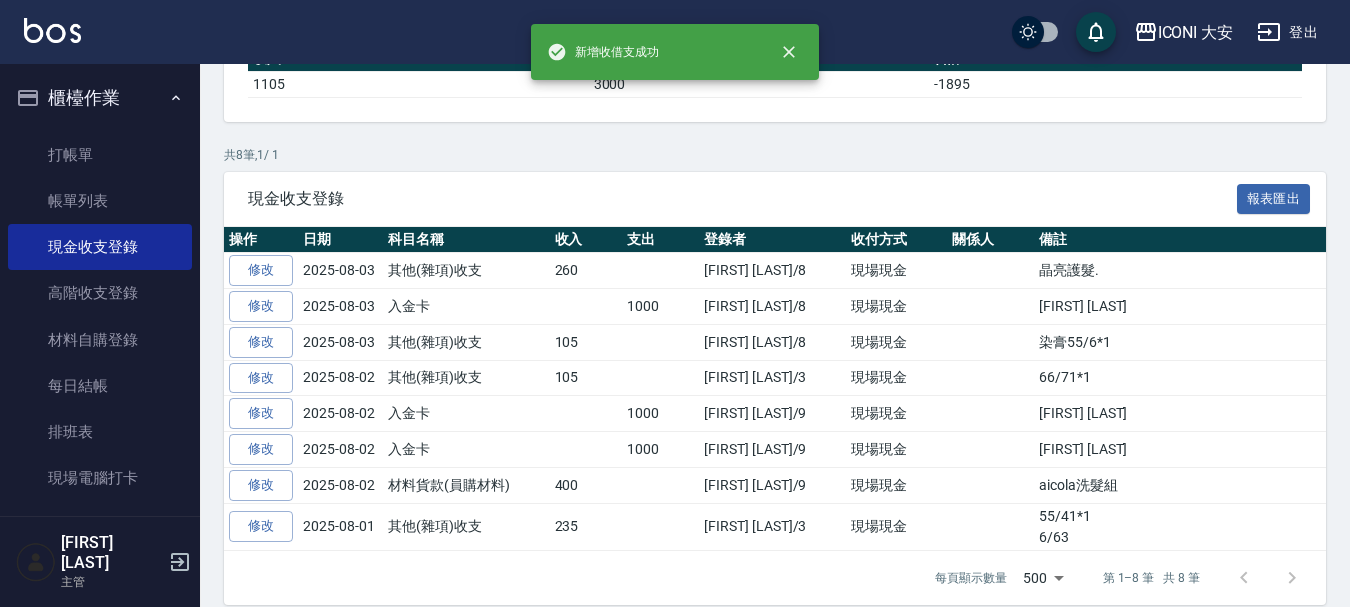 scroll, scrollTop: 0, scrollLeft: 0, axis: both 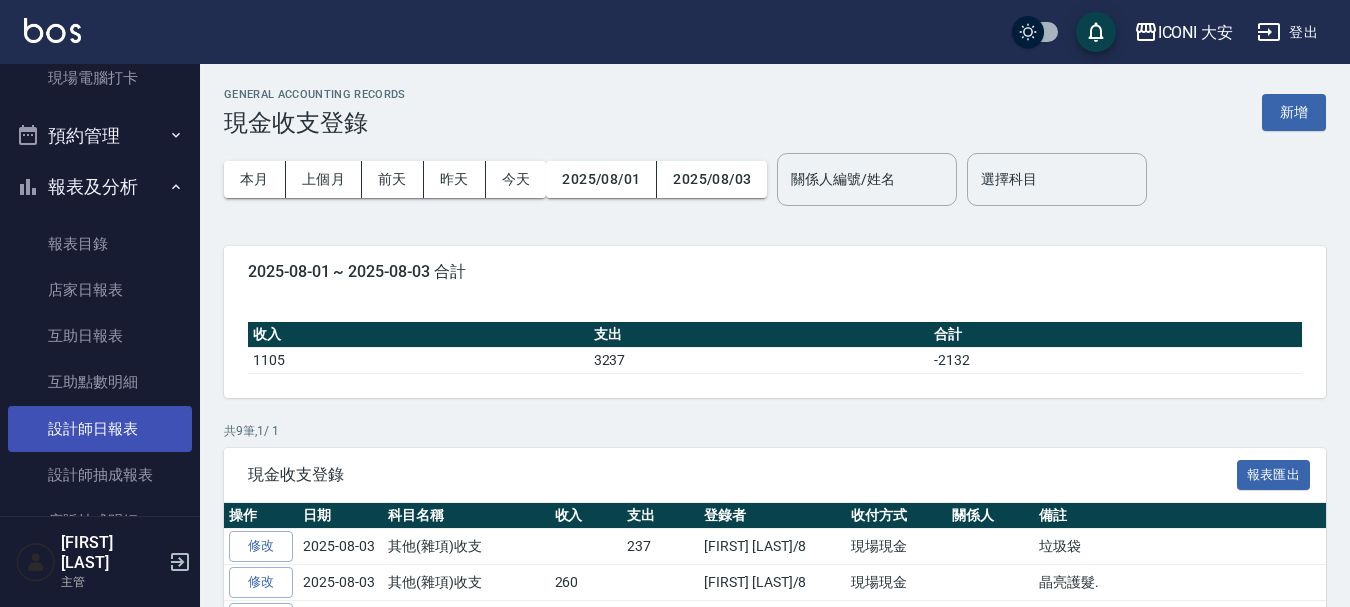 click on "設計師日報表" at bounding box center [100, 429] 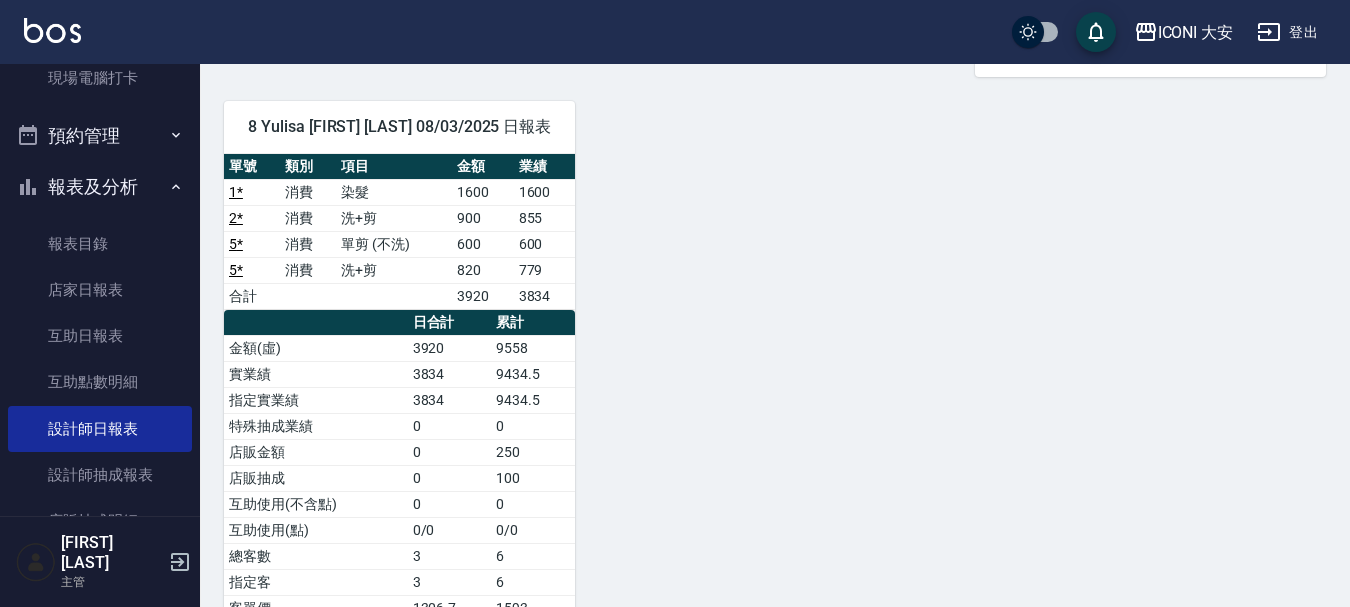 scroll, scrollTop: 583, scrollLeft: 0, axis: vertical 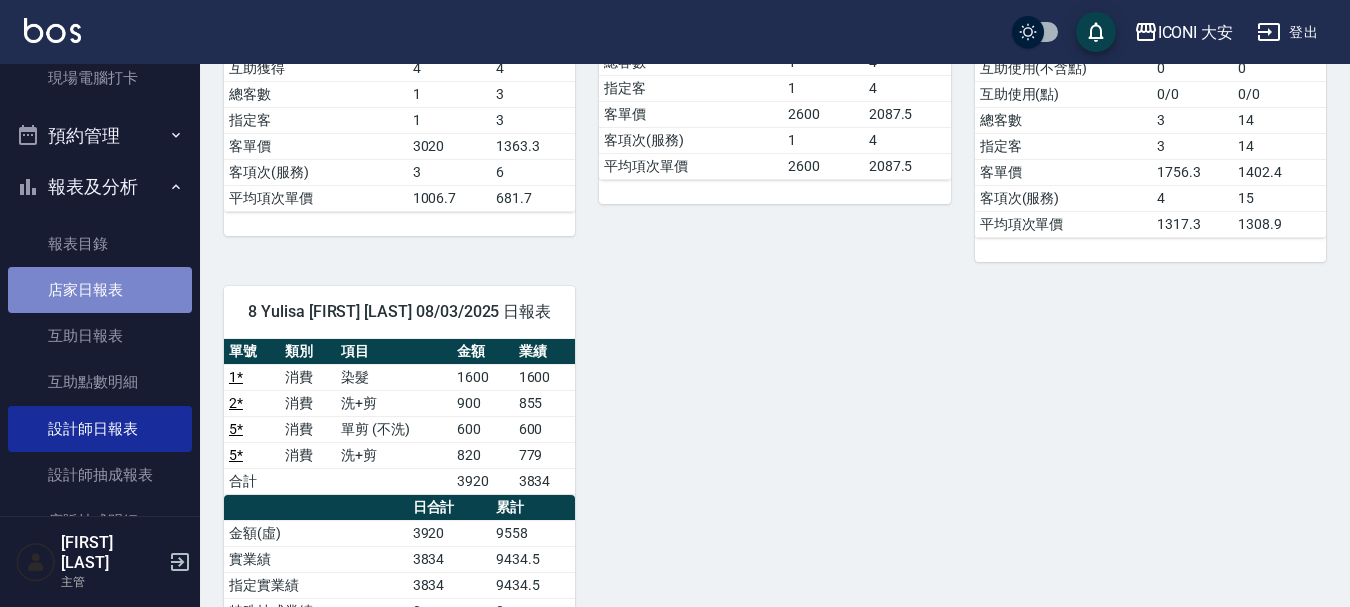 click on "店家日報表" at bounding box center [100, 290] 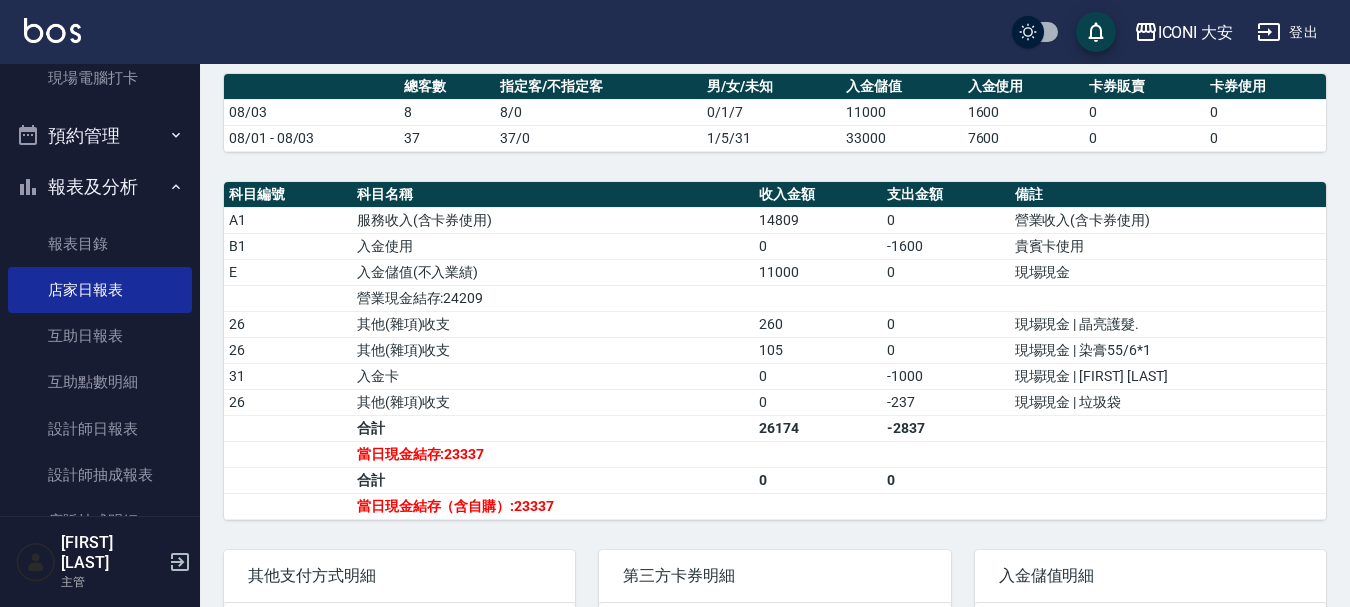 scroll, scrollTop: 700, scrollLeft: 0, axis: vertical 